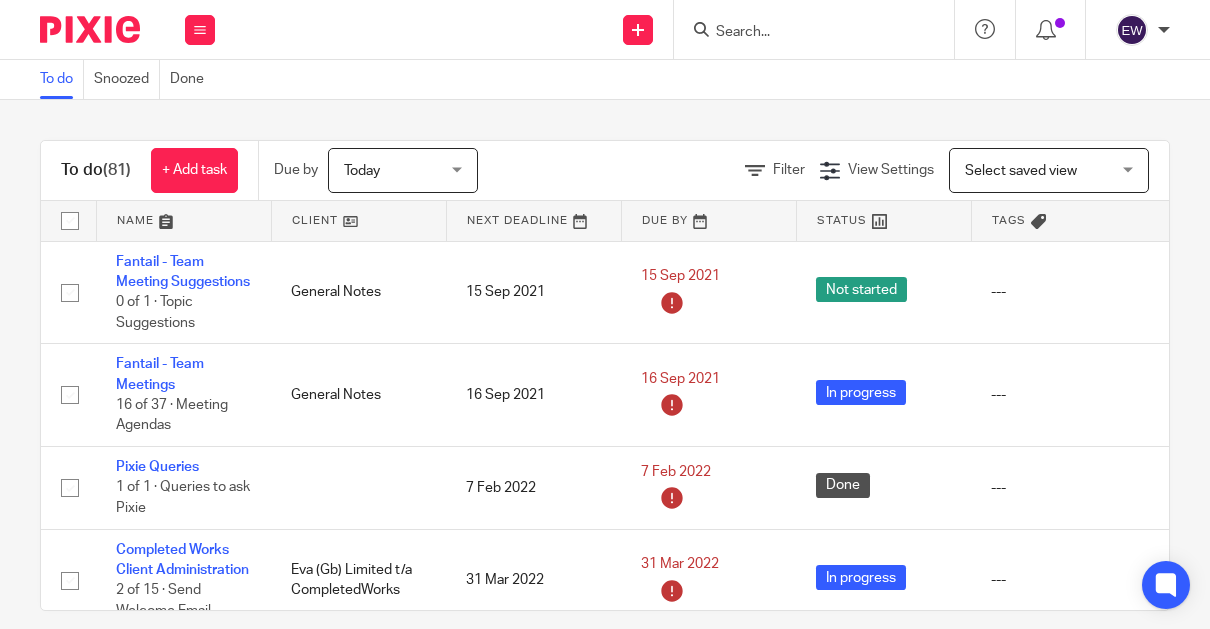 scroll, scrollTop: 0, scrollLeft: 0, axis: both 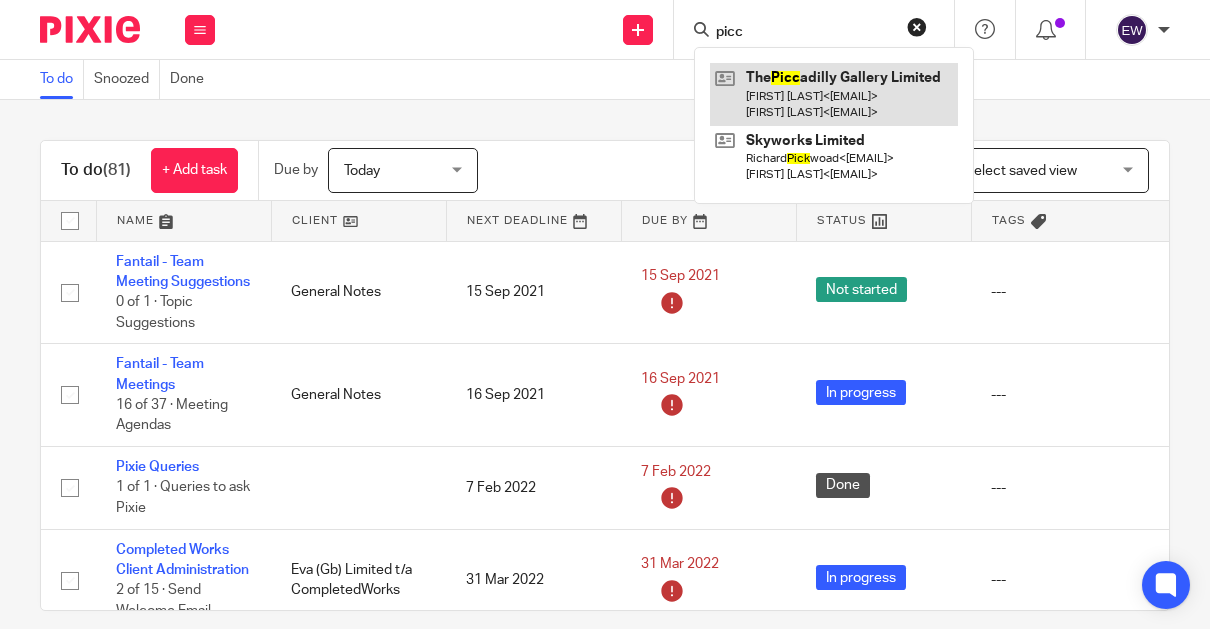 type on "picc" 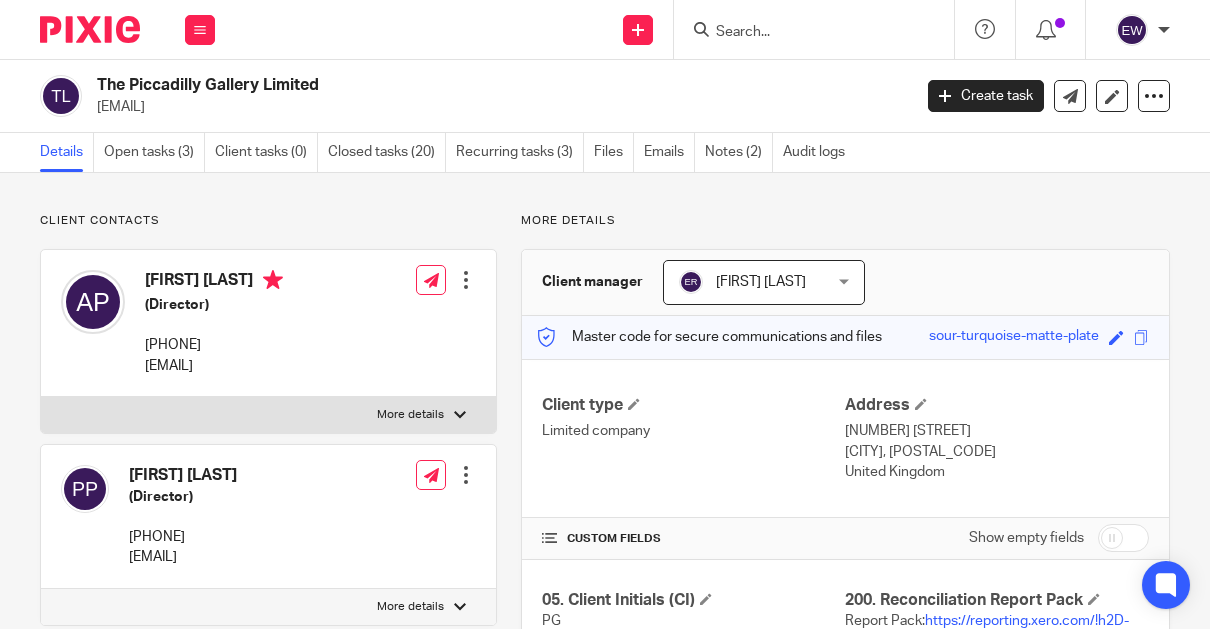 scroll, scrollTop: 0, scrollLeft: 0, axis: both 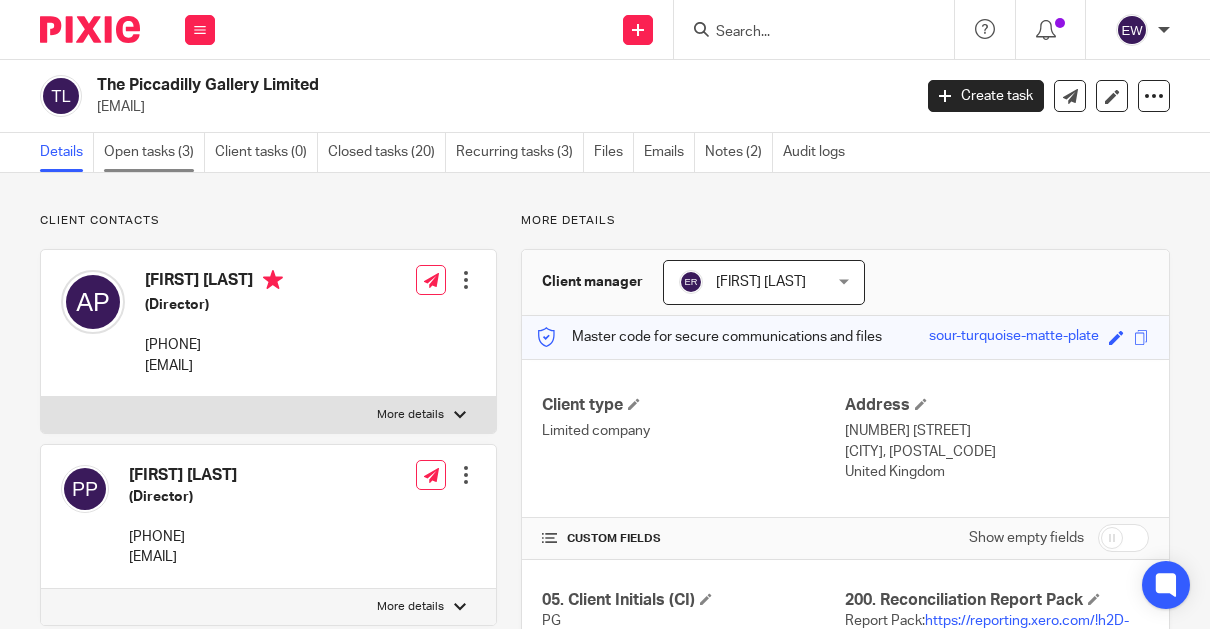 click on "Open tasks (3)" at bounding box center (154, 152) 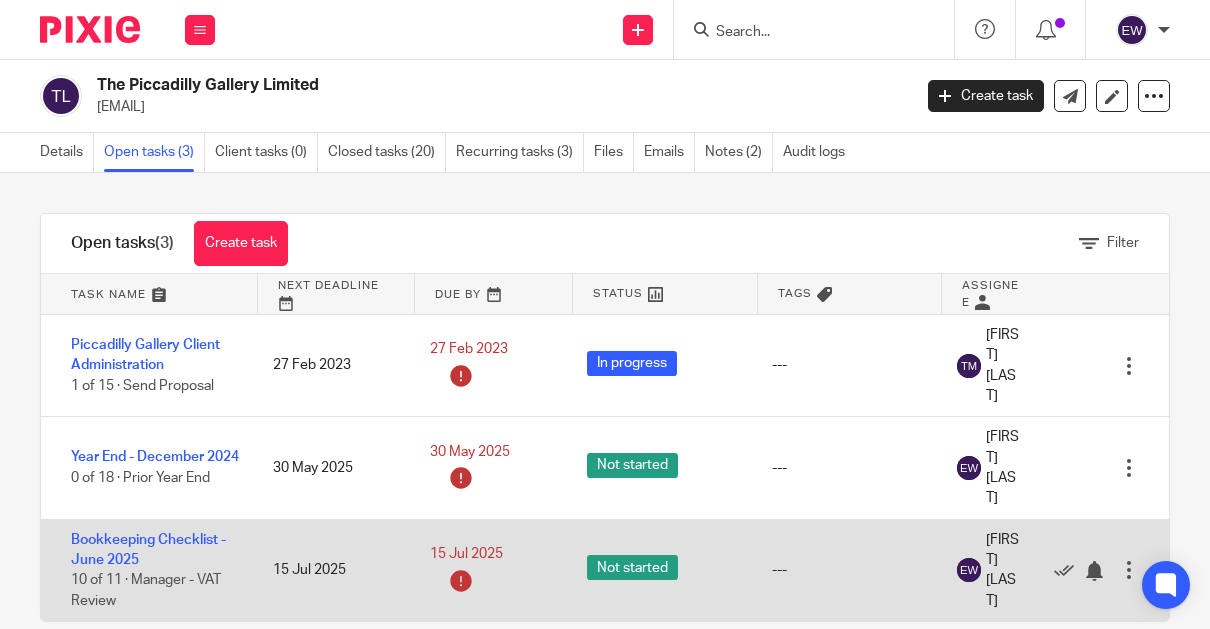 scroll, scrollTop: 0, scrollLeft: 0, axis: both 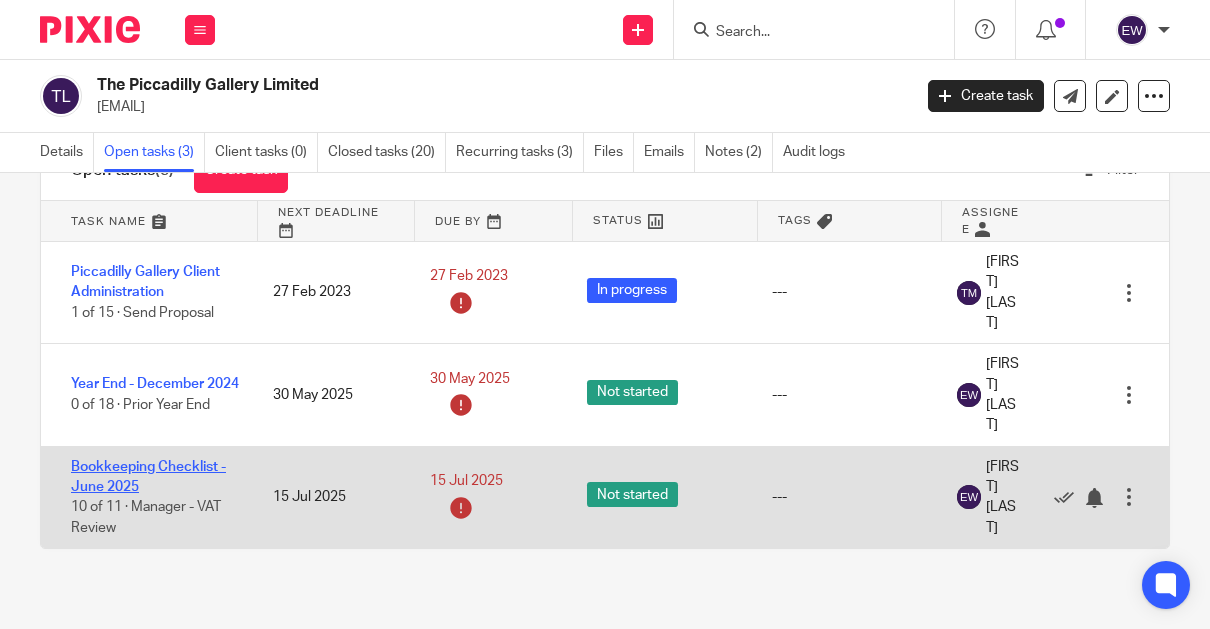 click on "Bookkeeping Checklist - June 2025" at bounding box center [148, 477] 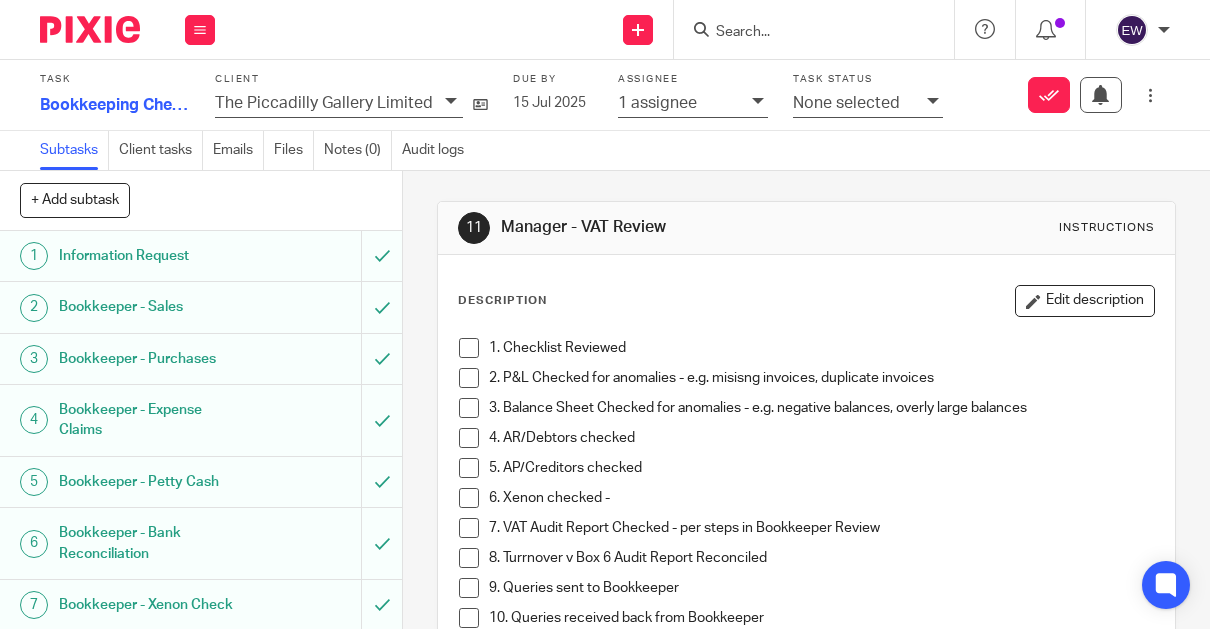 scroll, scrollTop: 0, scrollLeft: 0, axis: both 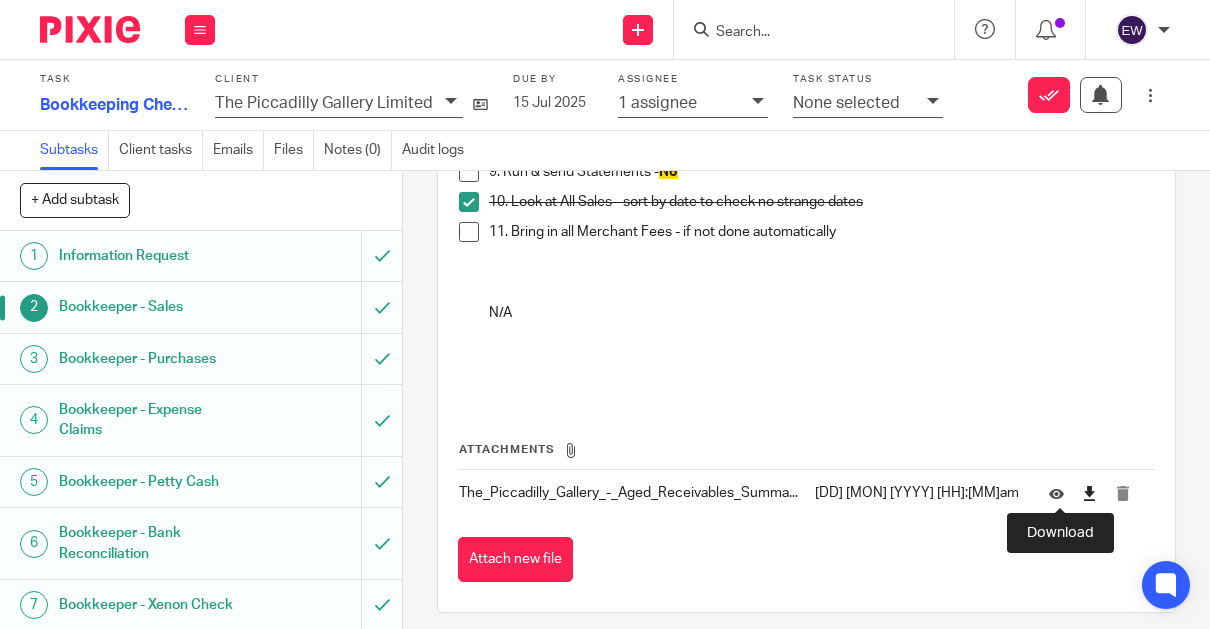 click at bounding box center [1089, 493] 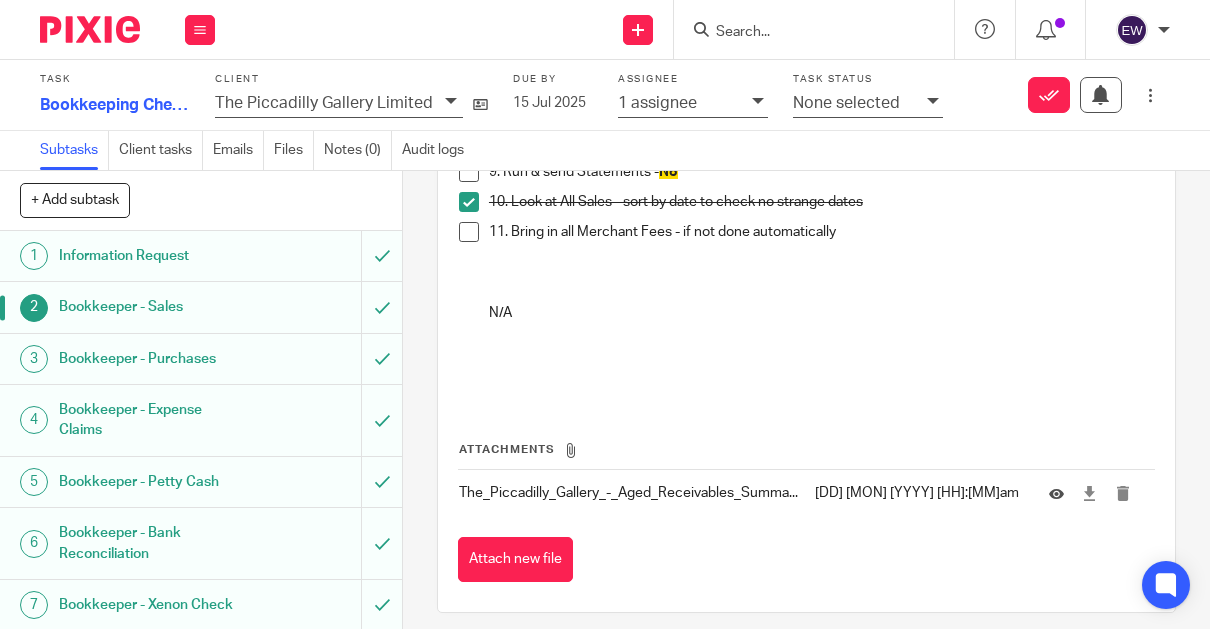 click on "Bookkeeper - Purchases" at bounding box center (153, 359) 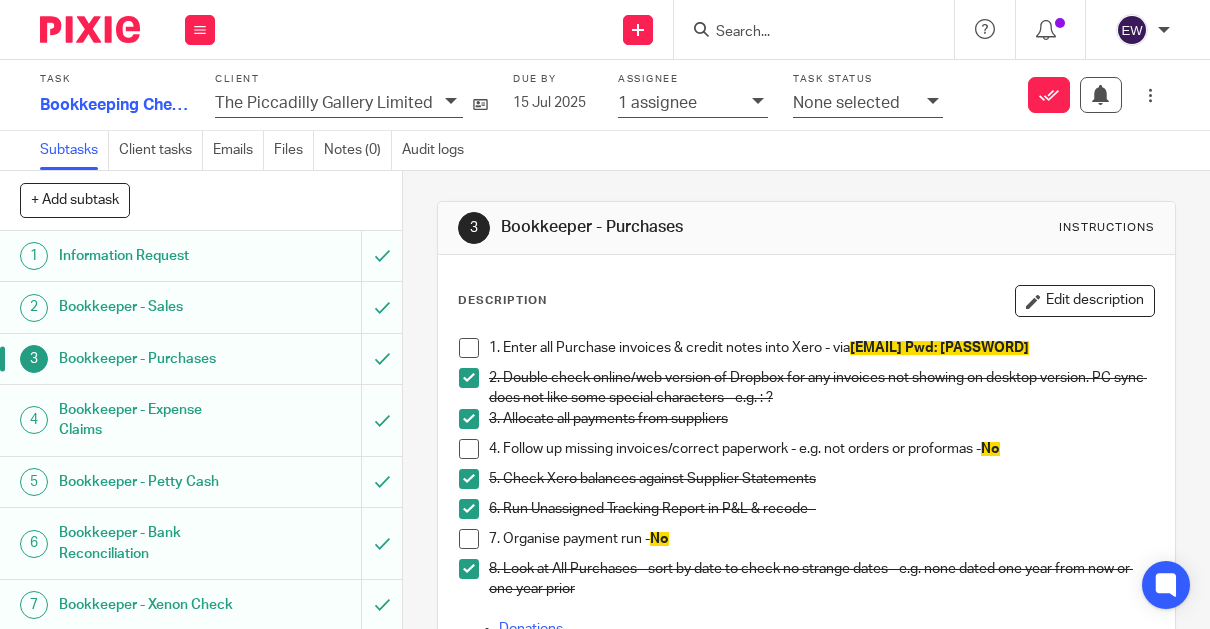 scroll, scrollTop: 0, scrollLeft: 0, axis: both 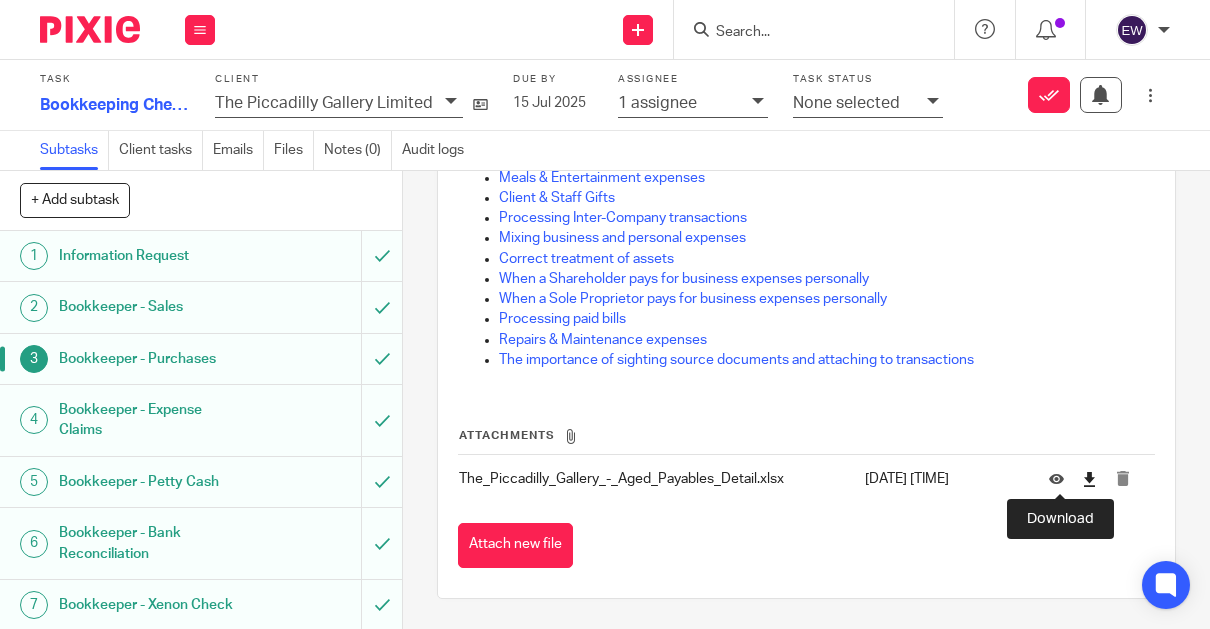 click at bounding box center (1089, 479) 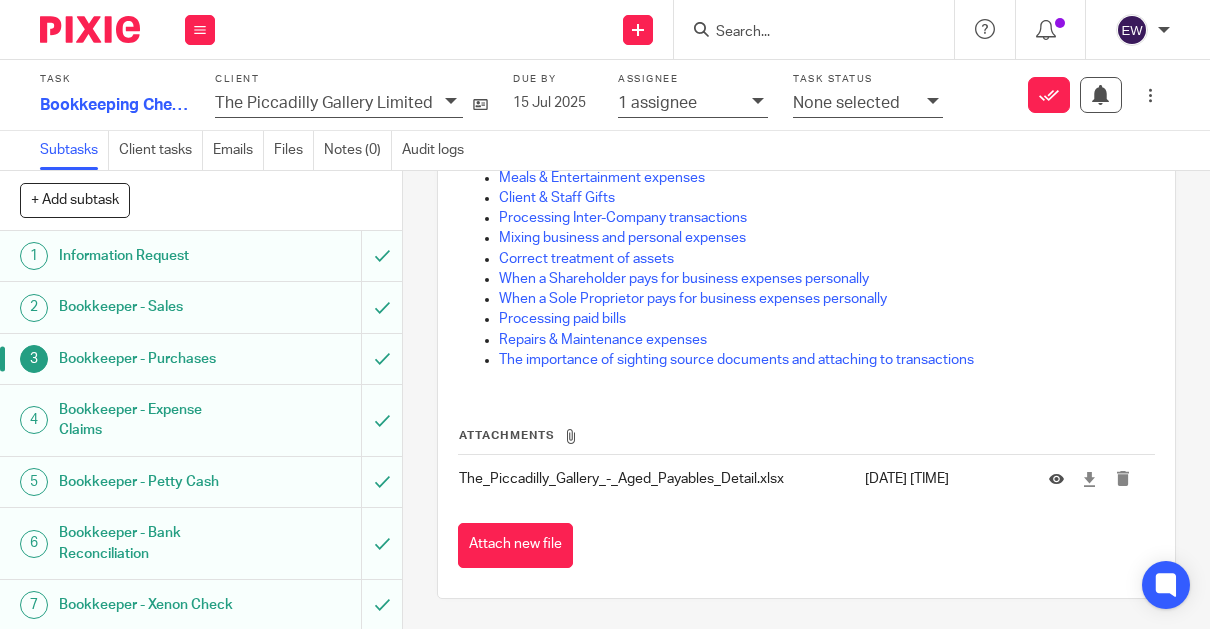 click on "Bookkeeper - Bank Reconciliation" at bounding box center (200, 543) 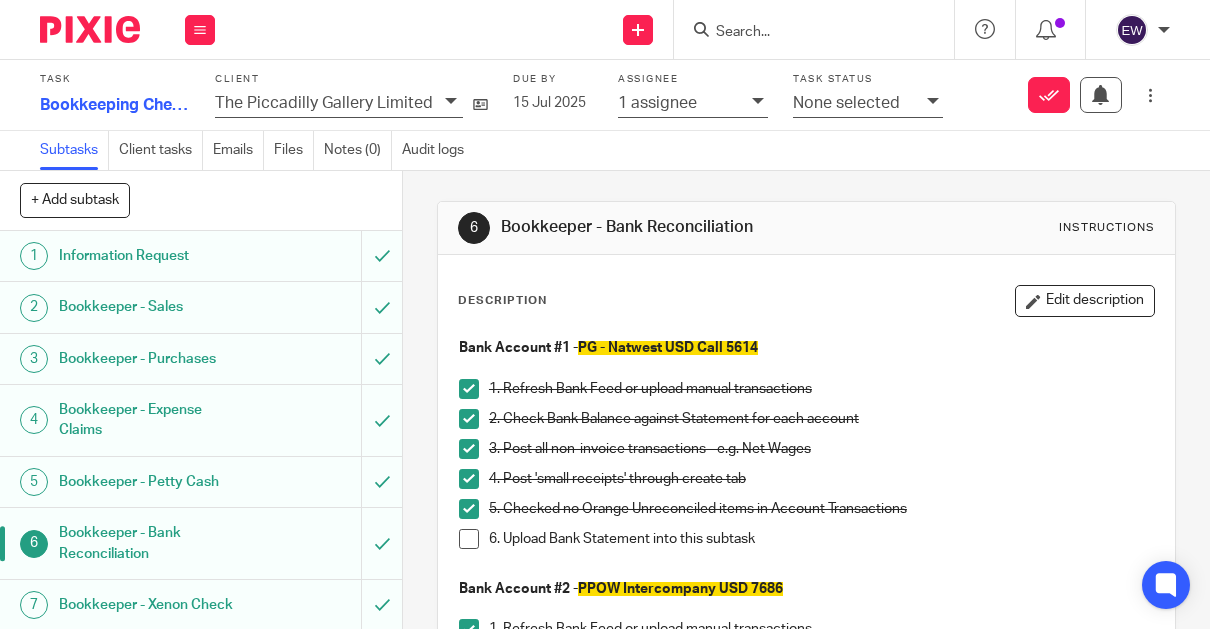 scroll, scrollTop: 0, scrollLeft: 0, axis: both 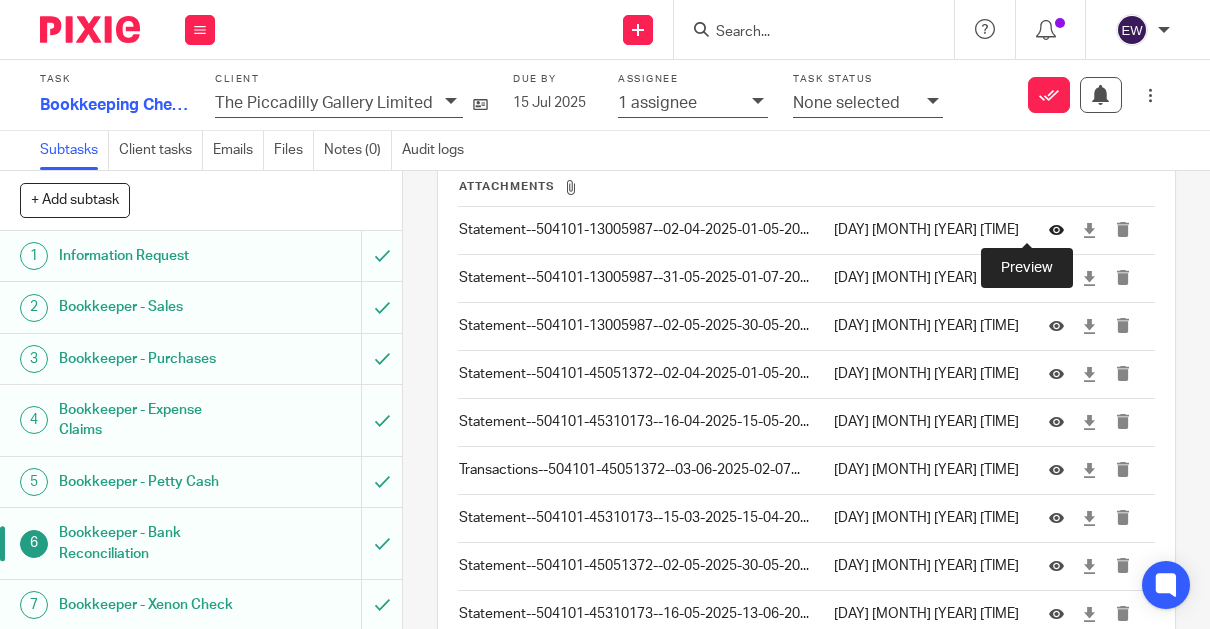 click at bounding box center [1056, 230] 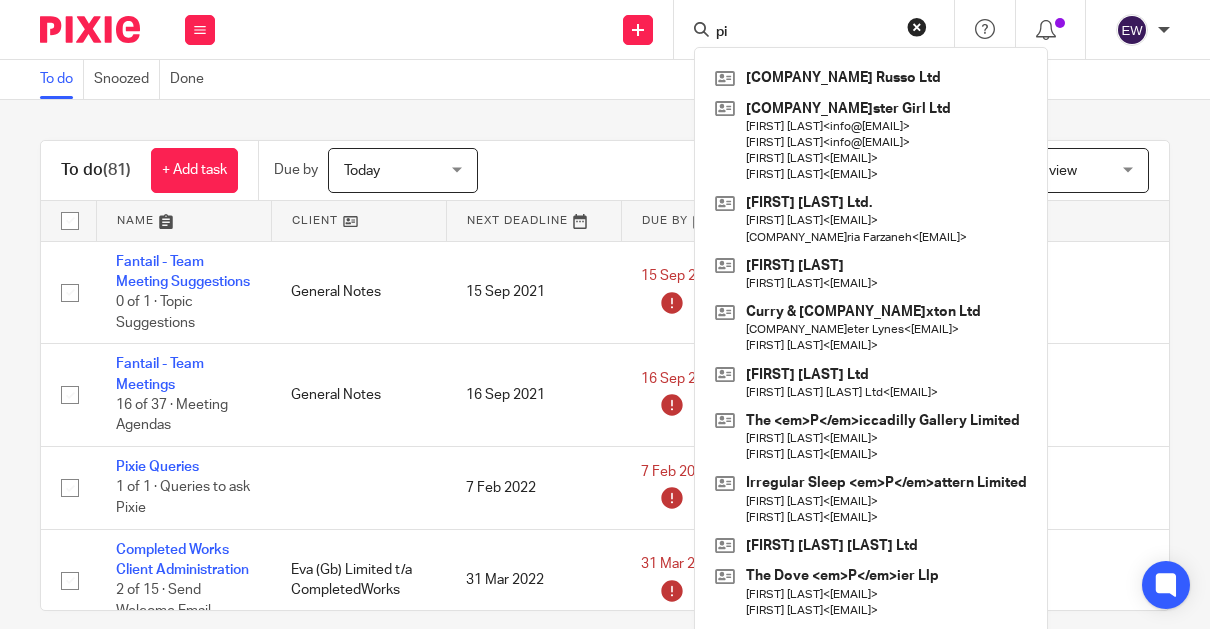 scroll, scrollTop: 0, scrollLeft: 0, axis: both 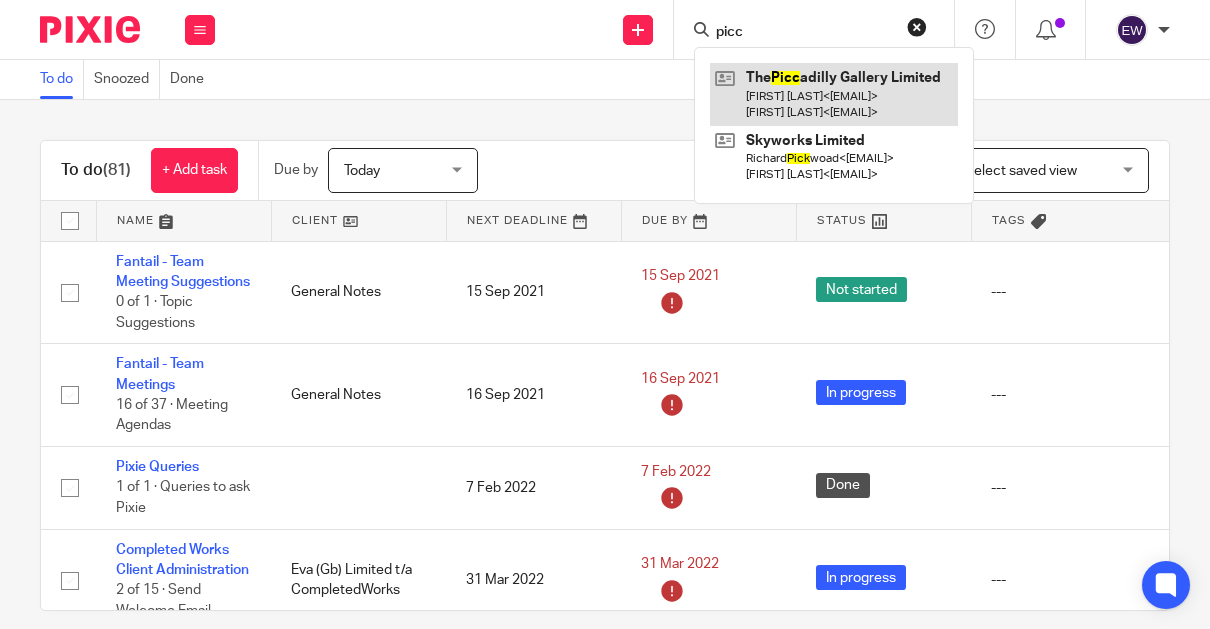 type on "picc" 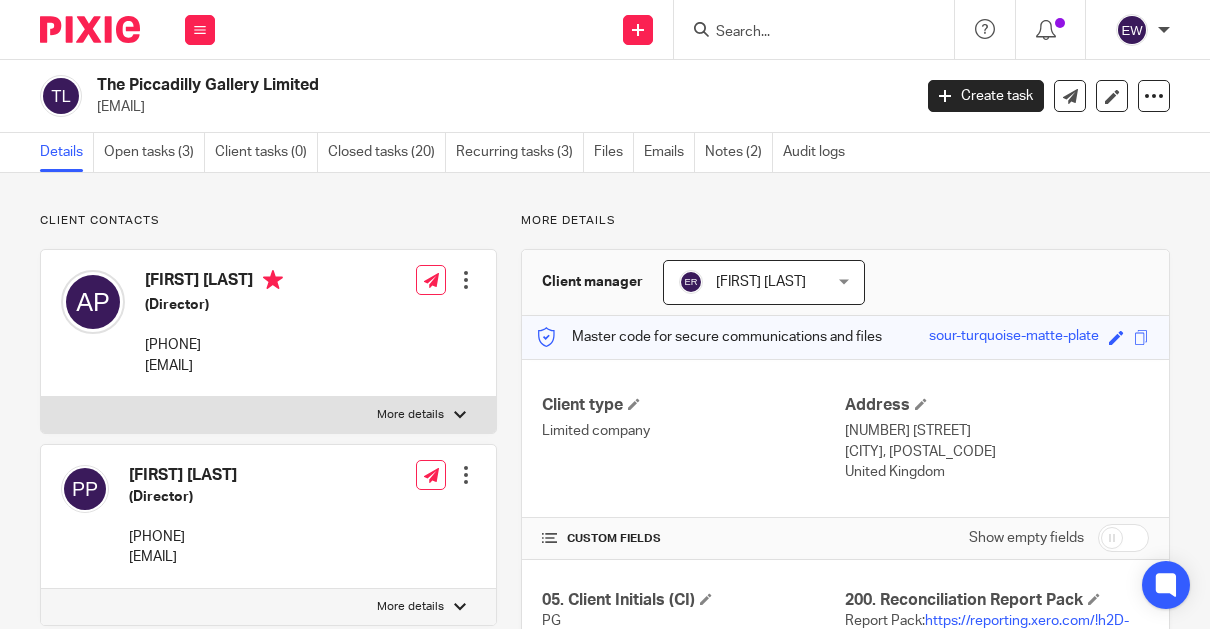 scroll, scrollTop: 0, scrollLeft: 0, axis: both 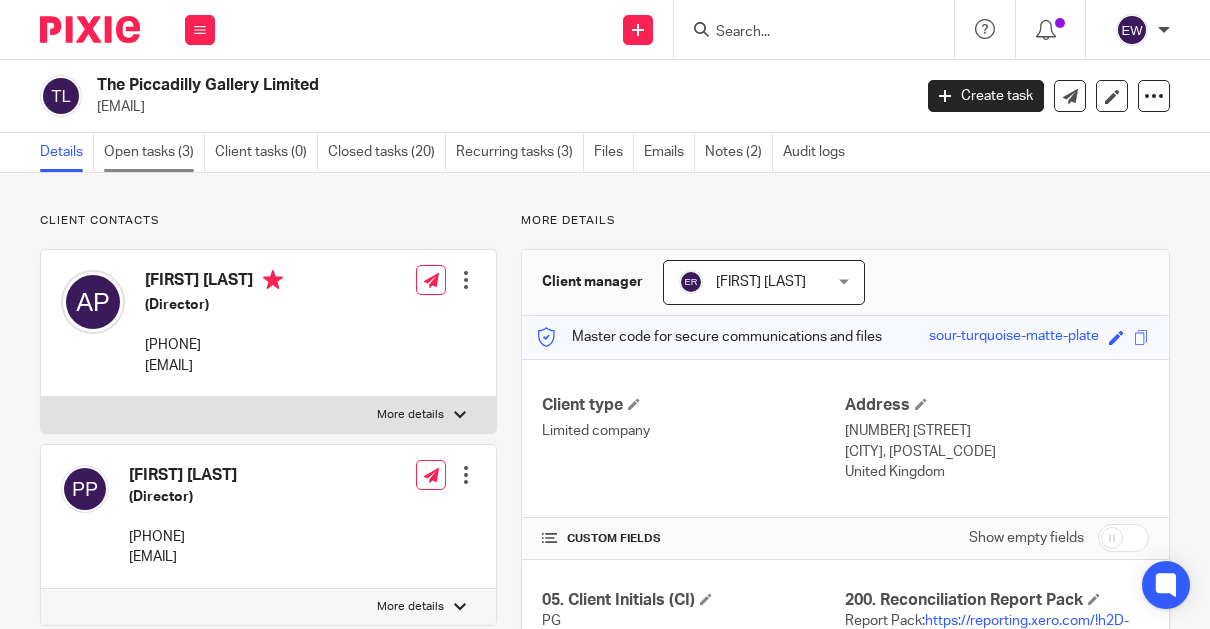 click on "Open tasks (3)" at bounding box center [154, 152] 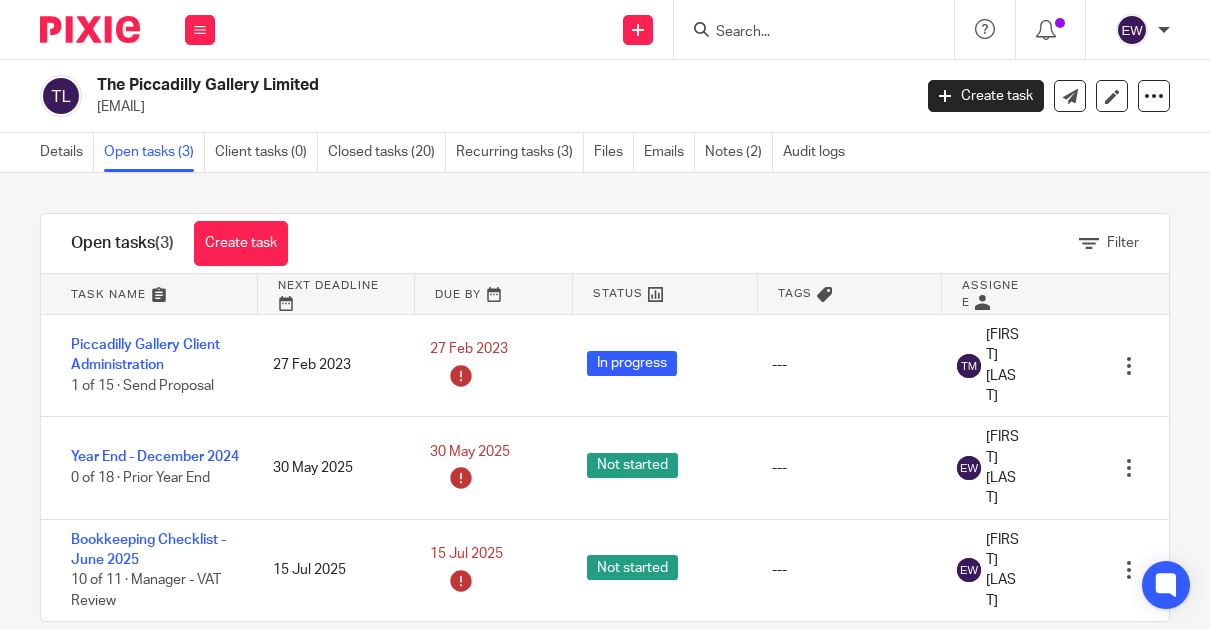 scroll, scrollTop: 0, scrollLeft: 0, axis: both 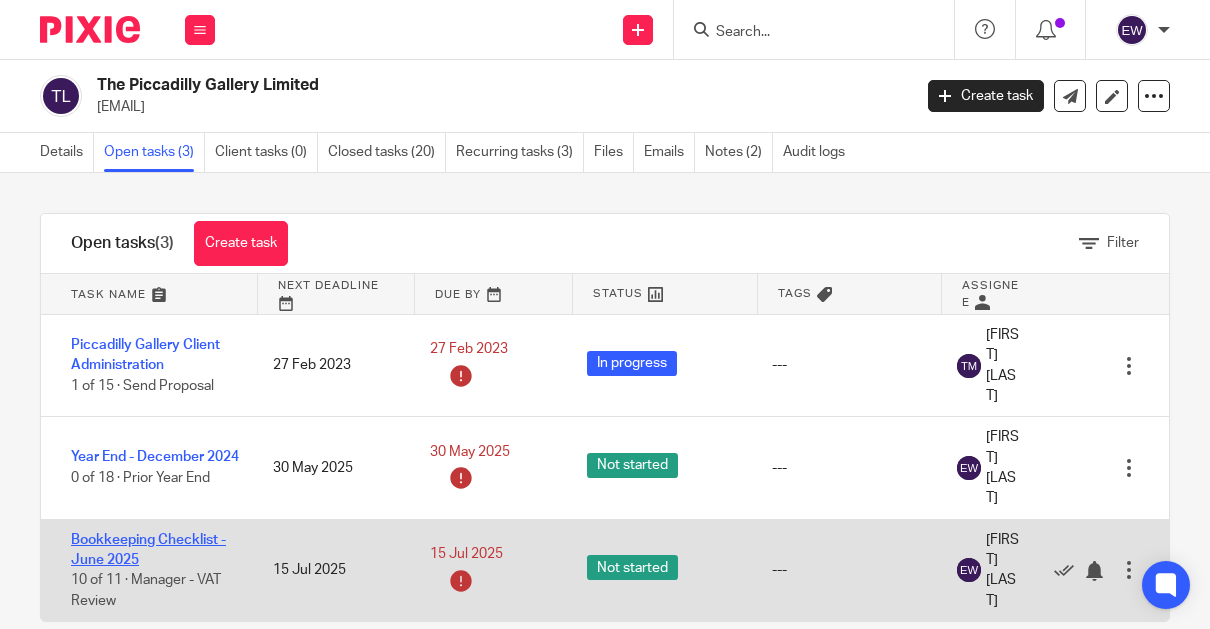 drag, startPoint x: 0, startPoint y: 0, endPoint x: 156, endPoint y: 562, distance: 583.2495 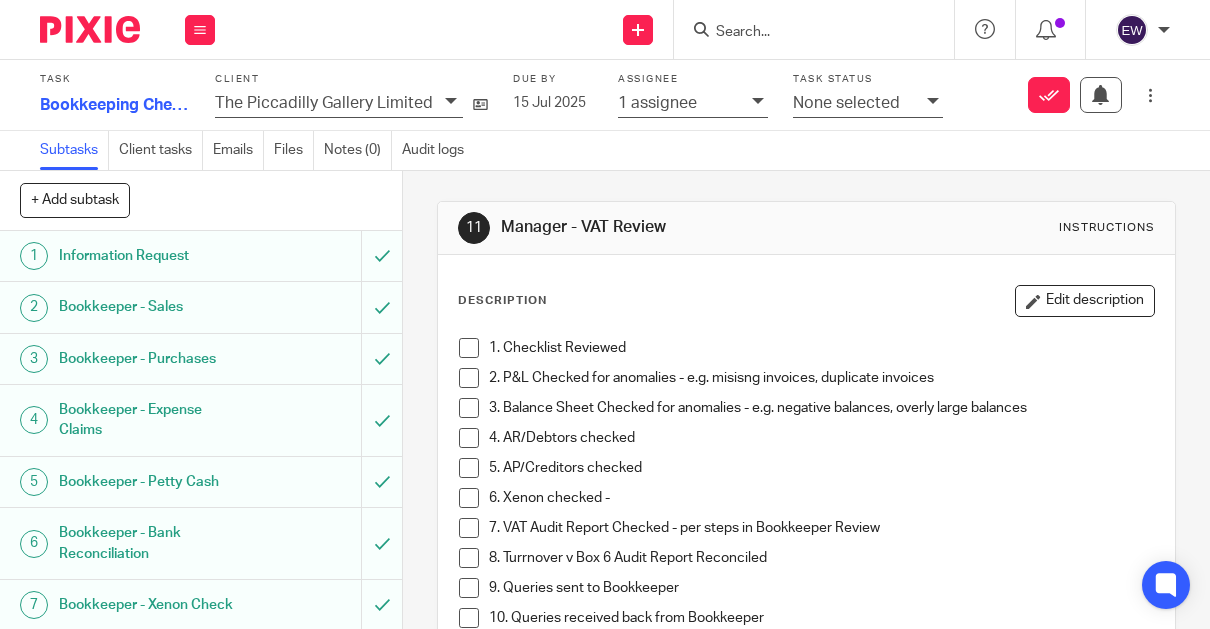 scroll, scrollTop: 0, scrollLeft: 0, axis: both 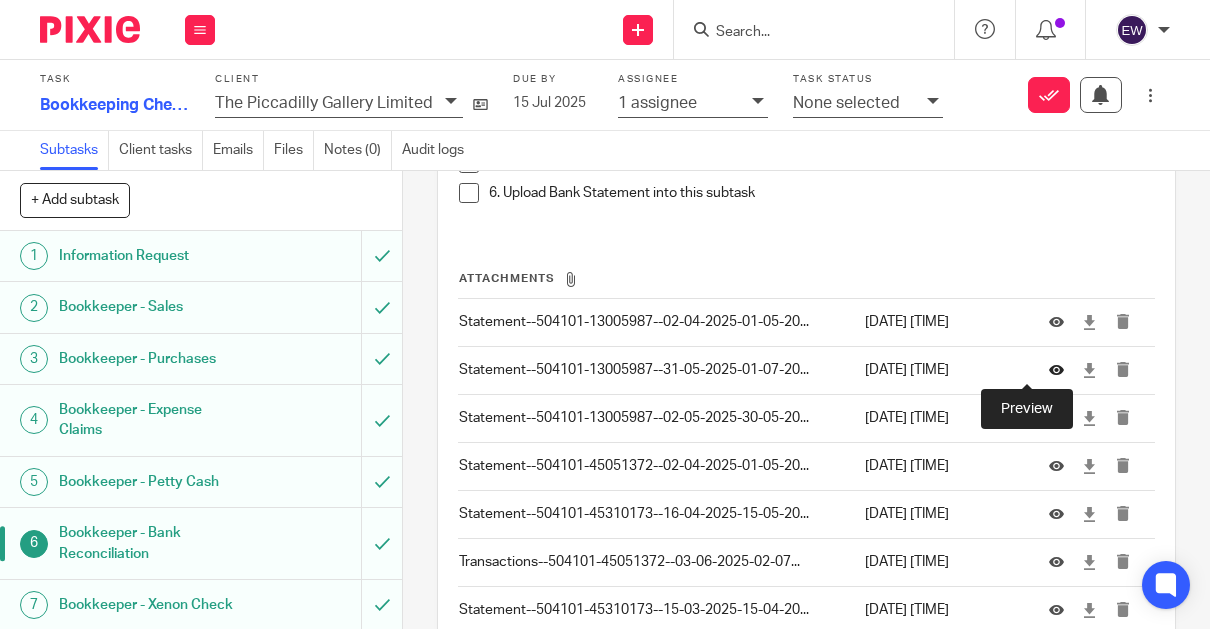 click at bounding box center [1056, 370] 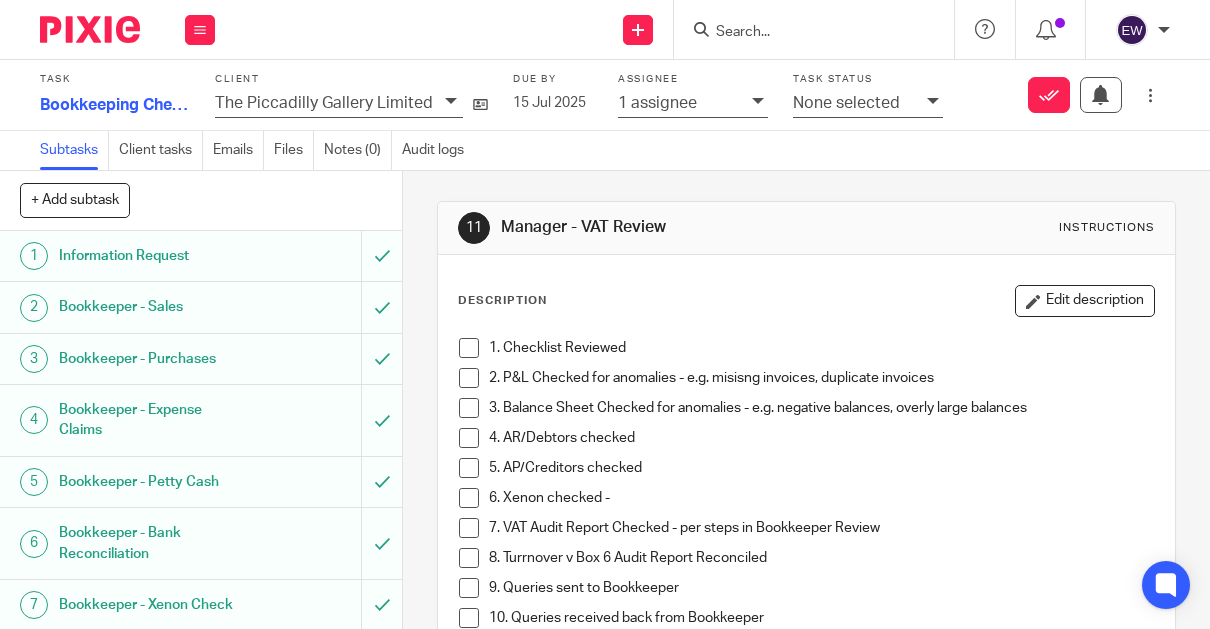 scroll, scrollTop: 0, scrollLeft: 0, axis: both 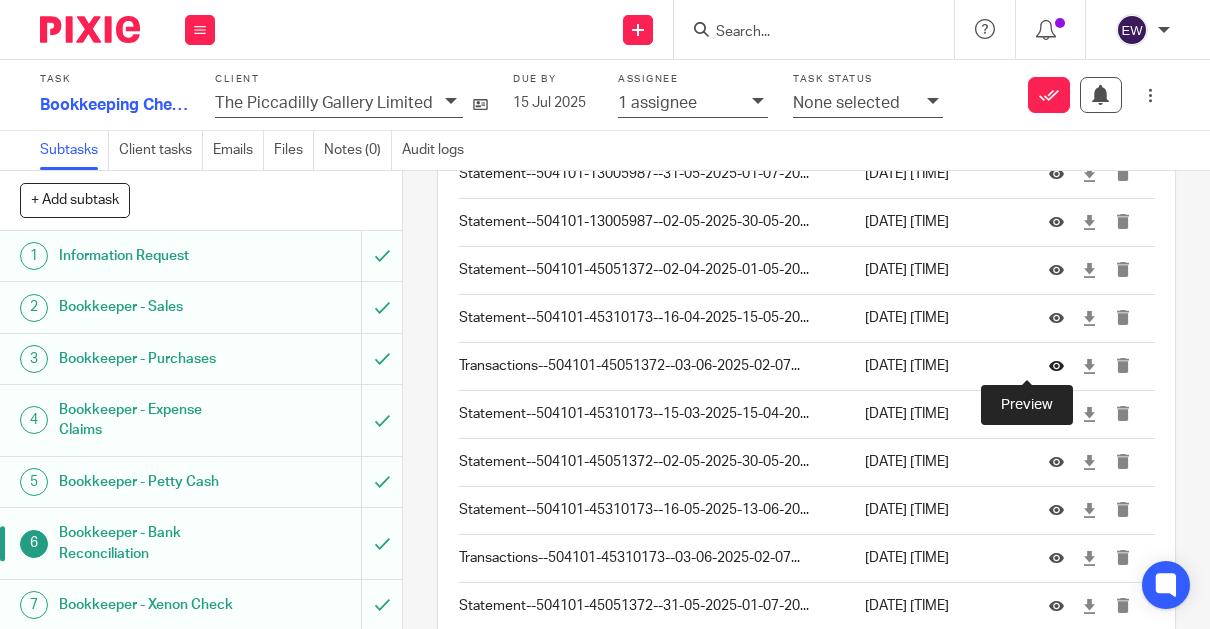 click at bounding box center [1056, 366] 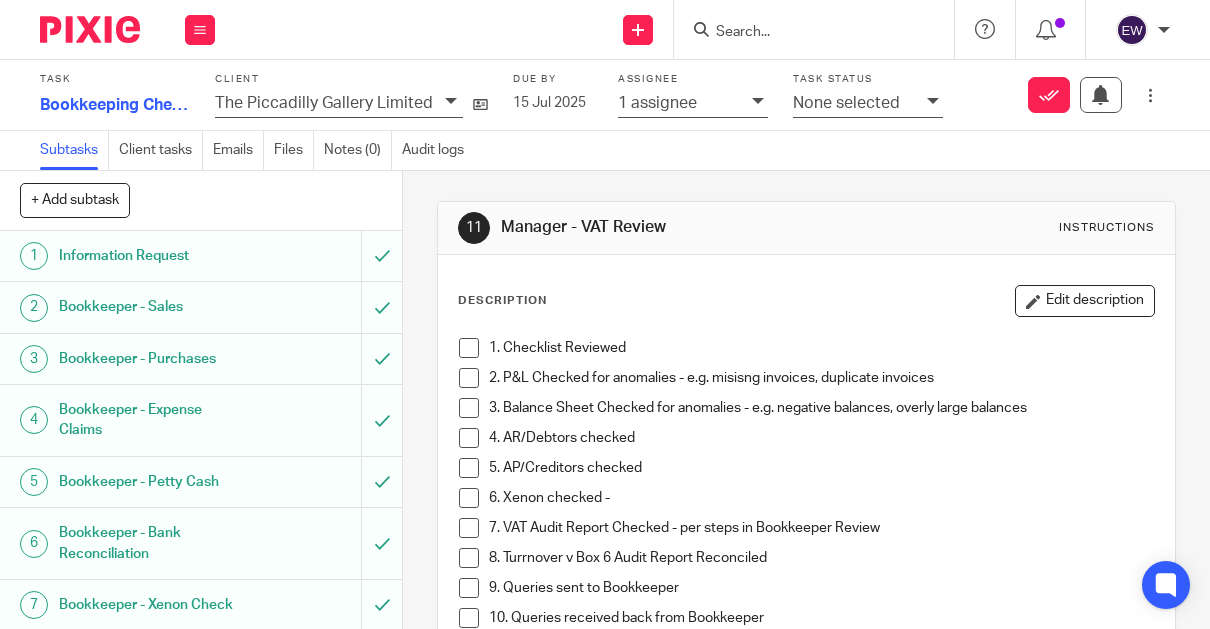 scroll, scrollTop: 0, scrollLeft: 0, axis: both 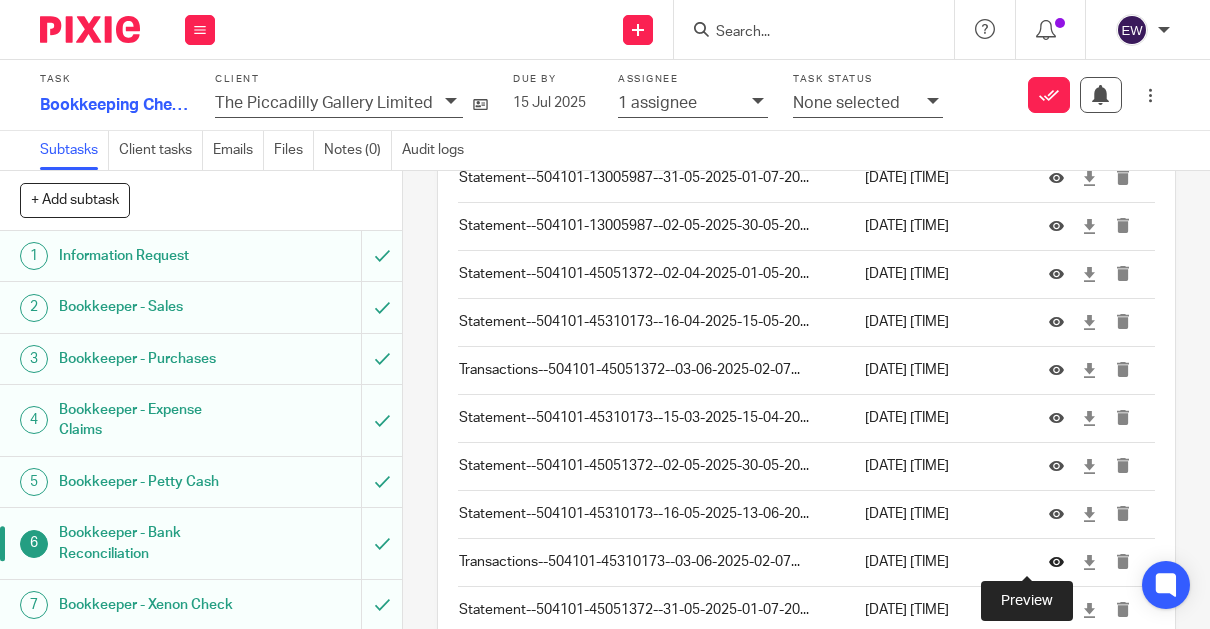 click at bounding box center [1056, 562] 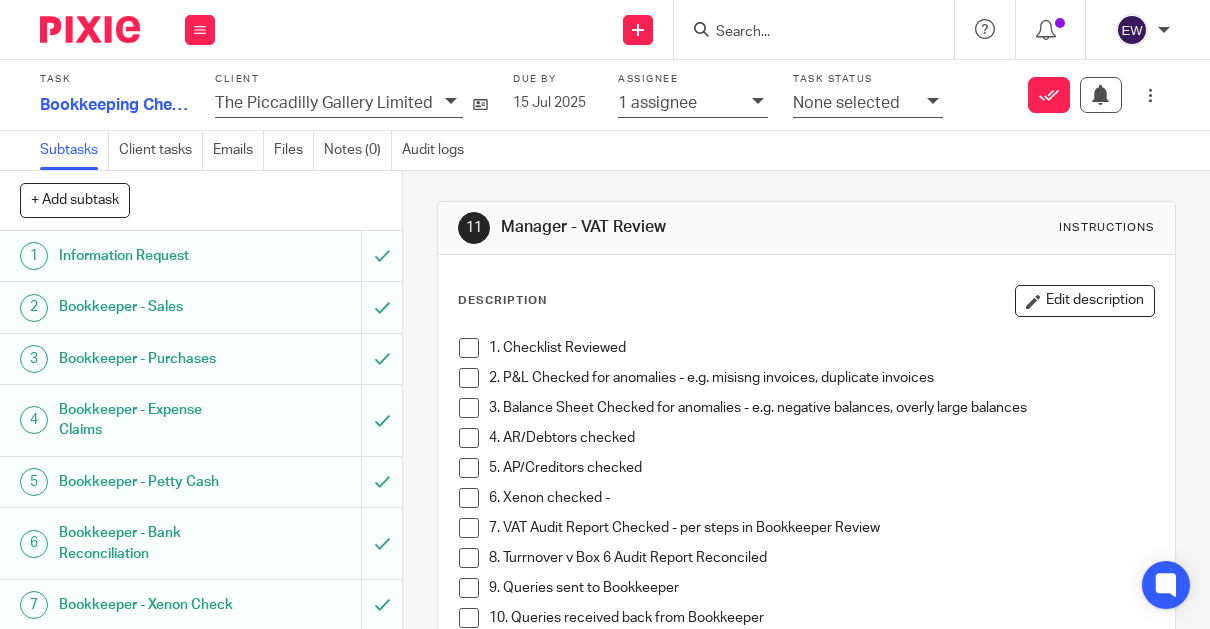 scroll, scrollTop: 0, scrollLeft: 0, axis: both 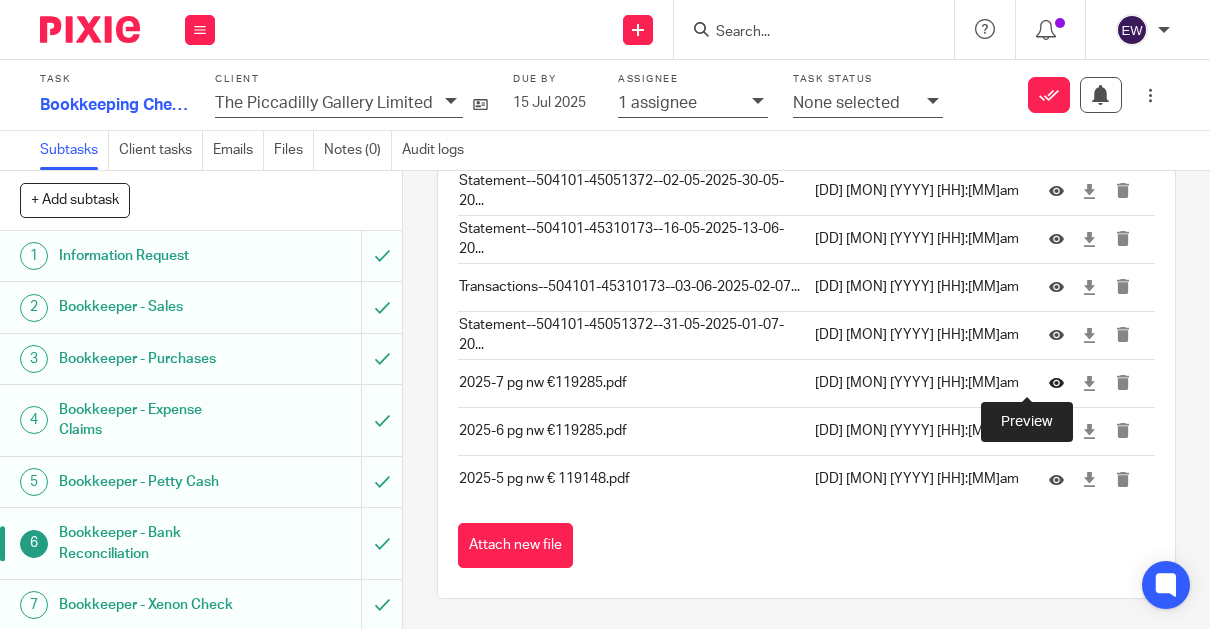click at bounding box center [1056, 383] 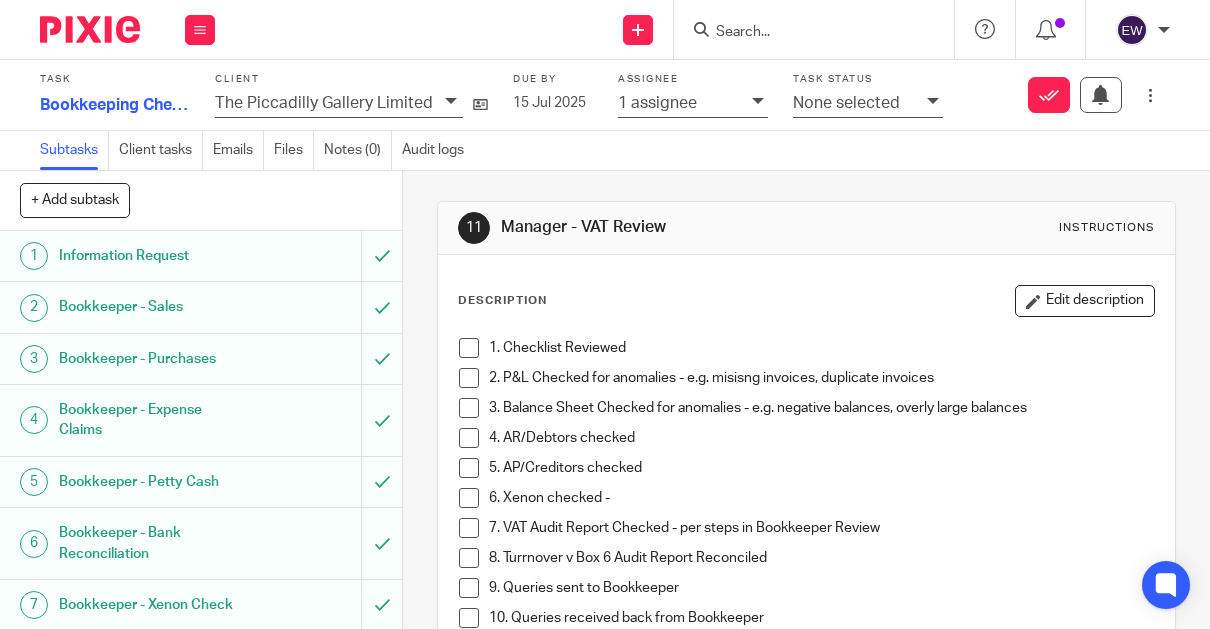 scroll, scrollTop: 0, scrollLeft: 0, axis: both 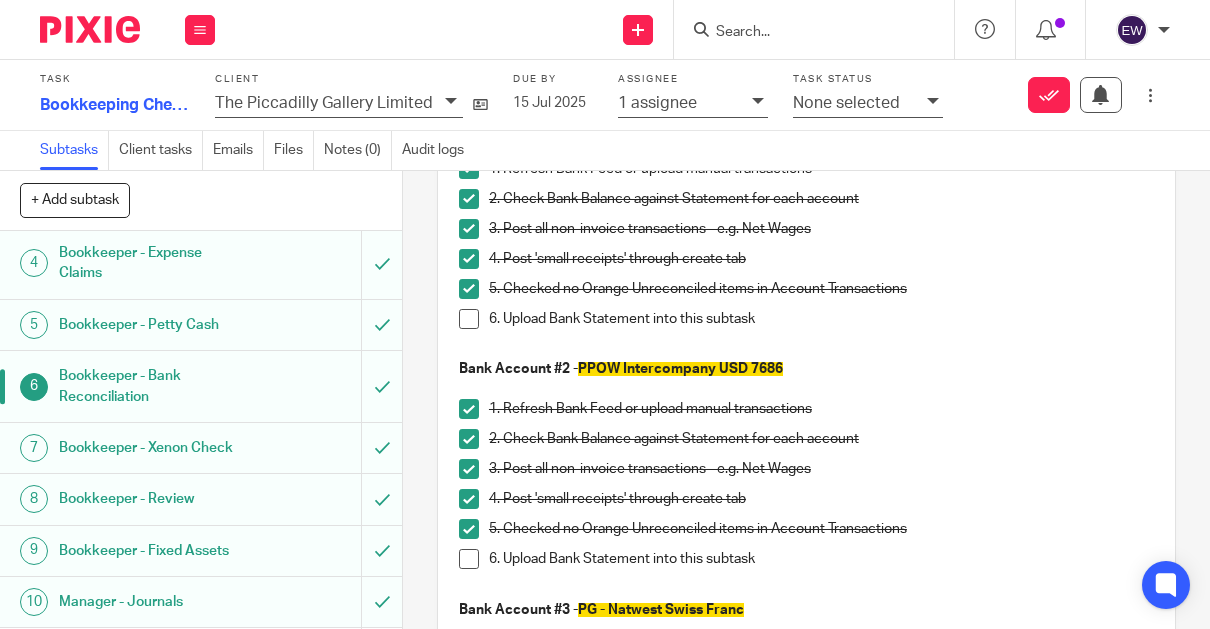 click on "Bookkeeper - Xenon Check" at bounding box center (200, 448) 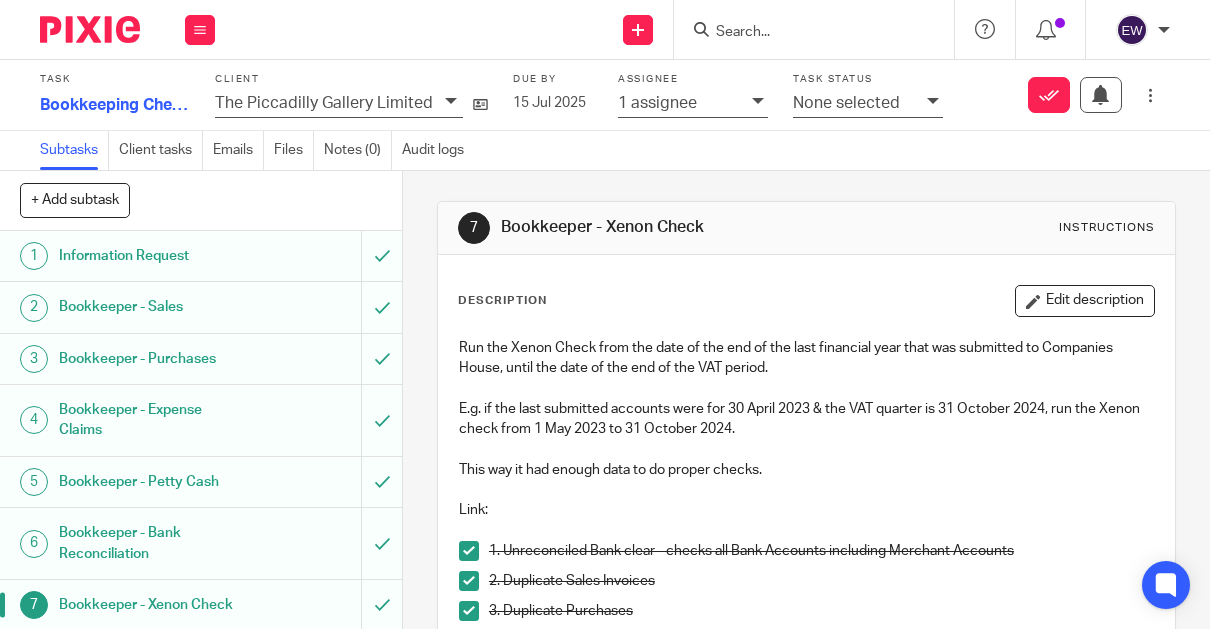 scroll, scrollTop: 0, scrollLeft: 0, axis: both 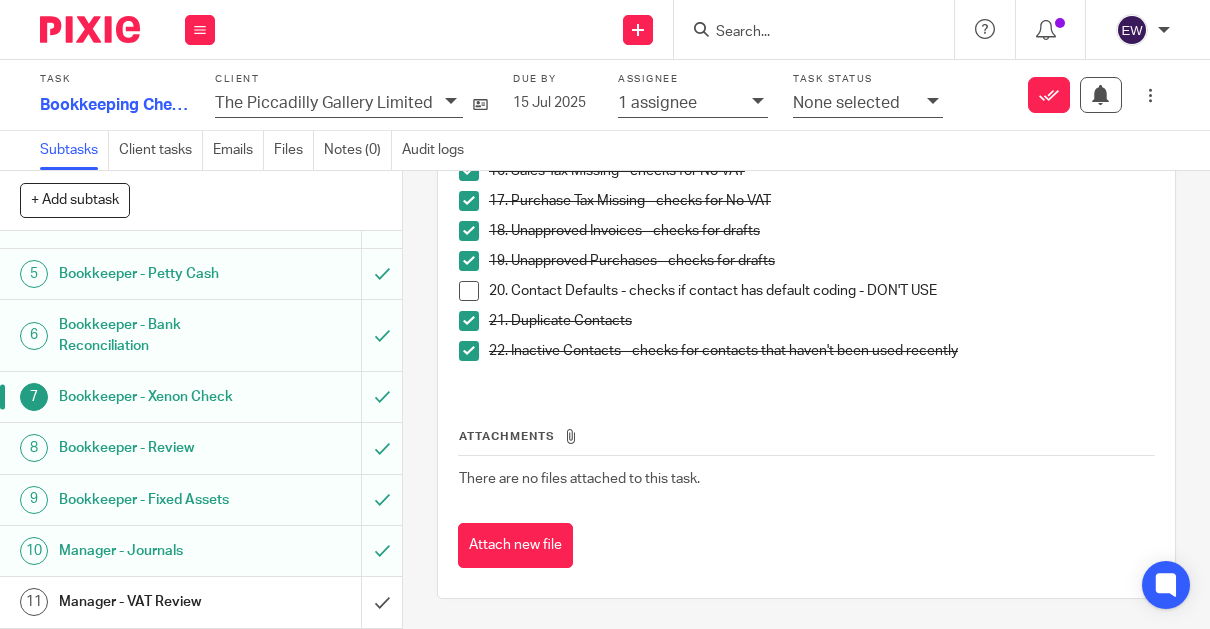 click on "Bookkeeper - Review" at bounding box center (200, 448) 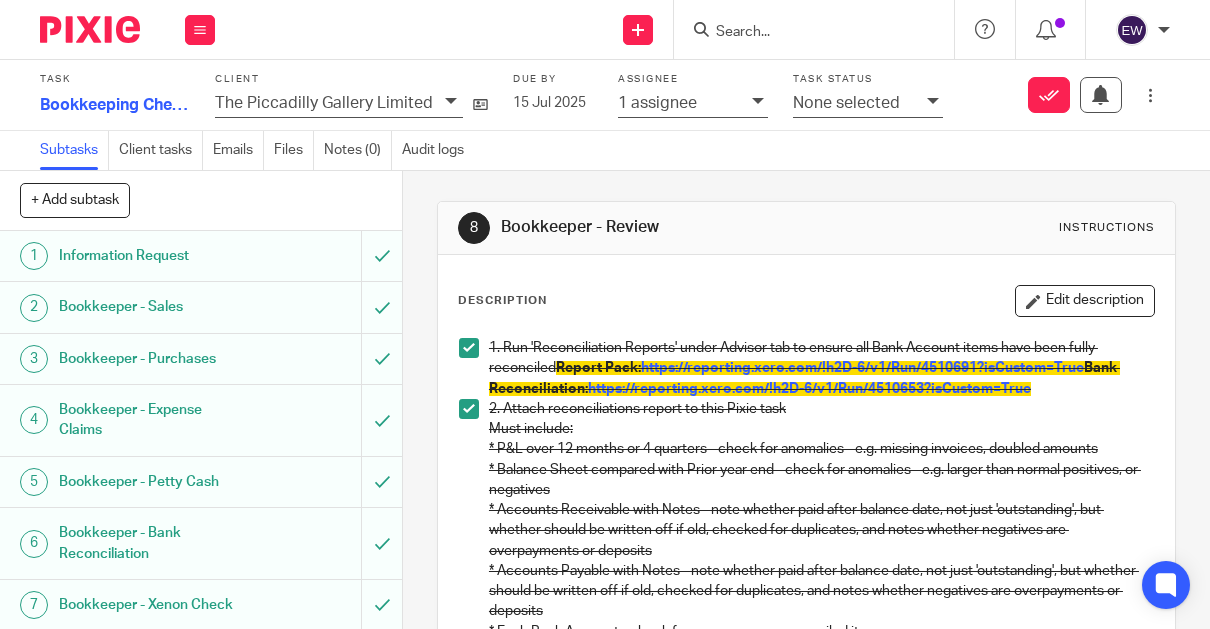 scroll, scrollTop: 0, scrollLeft: 0, axis: both 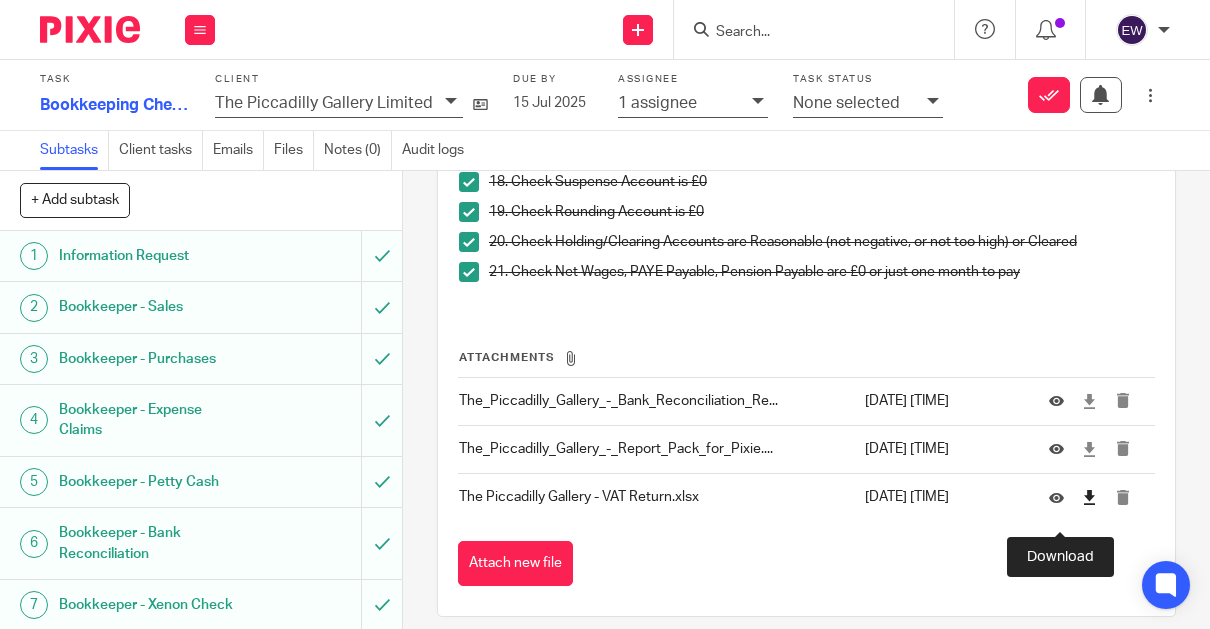 click at bounding box center [1089, 497] 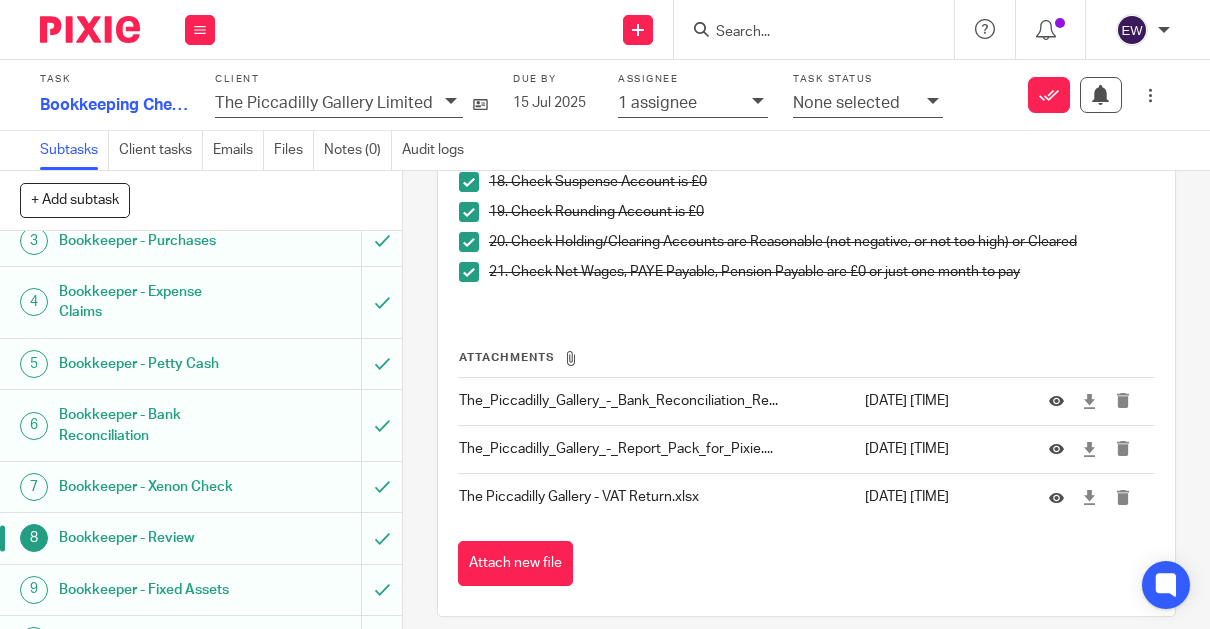 scroll, scrollTop: 228, scrollLeft: 0, axis: vertical 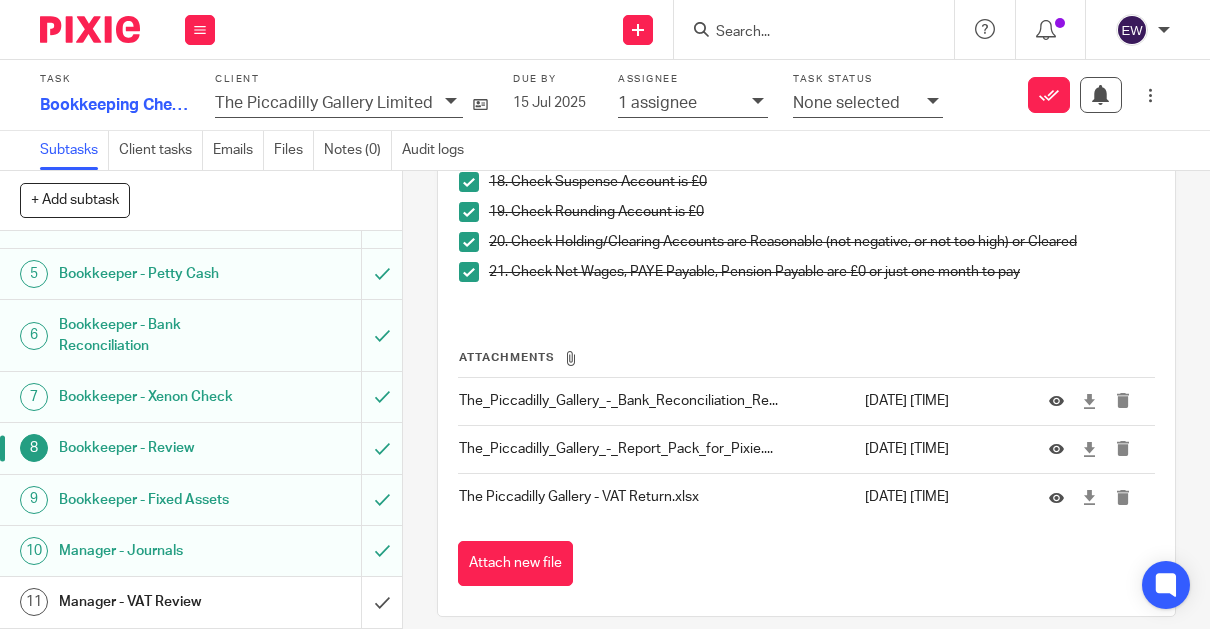 click on "Bookkeeper - Review" at bounding box center (153, 448) 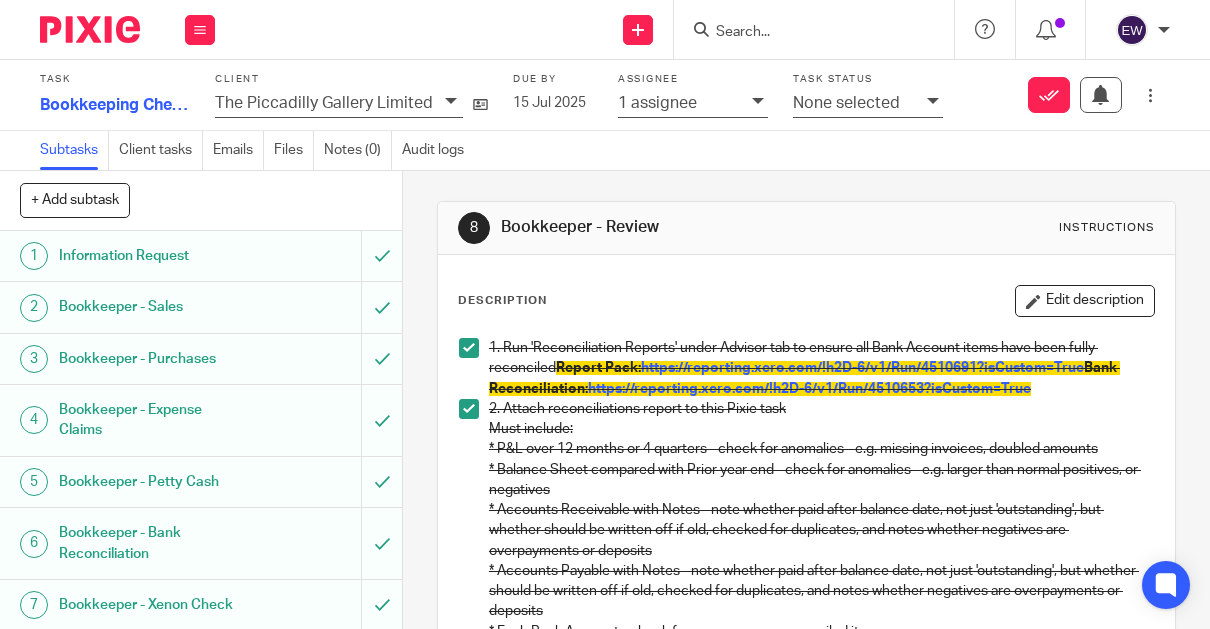scroll, scrollTop: 0, scrollLeft: 0, axis: both 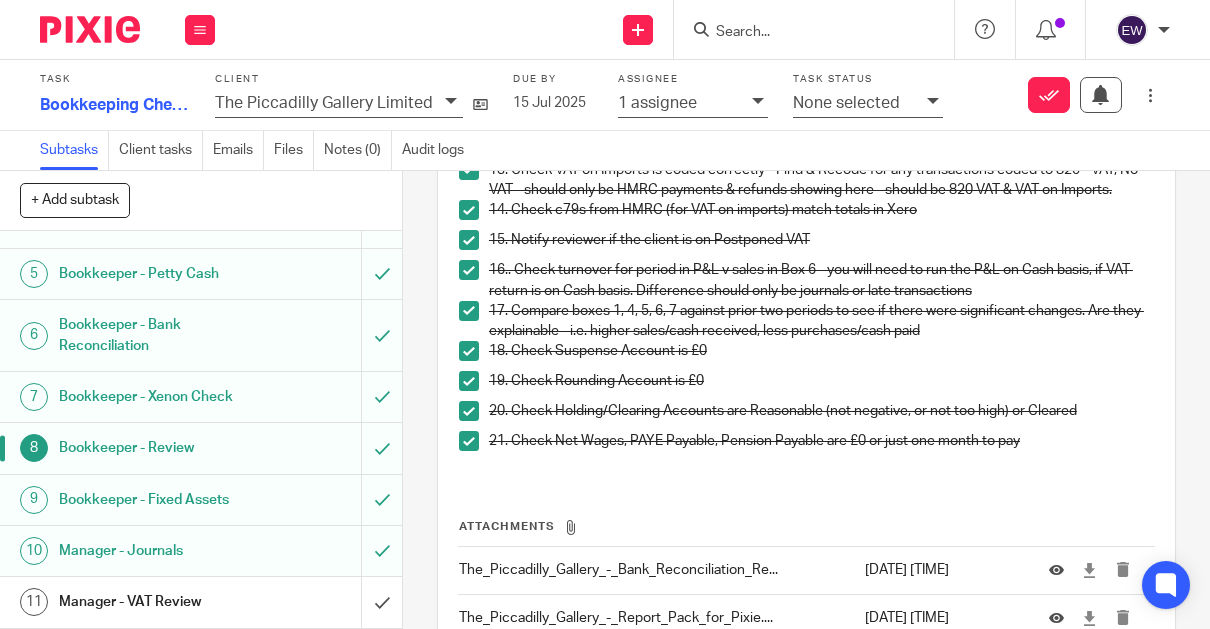 click on "11
Manager - VAT Review" at bounding box center [180, 602] 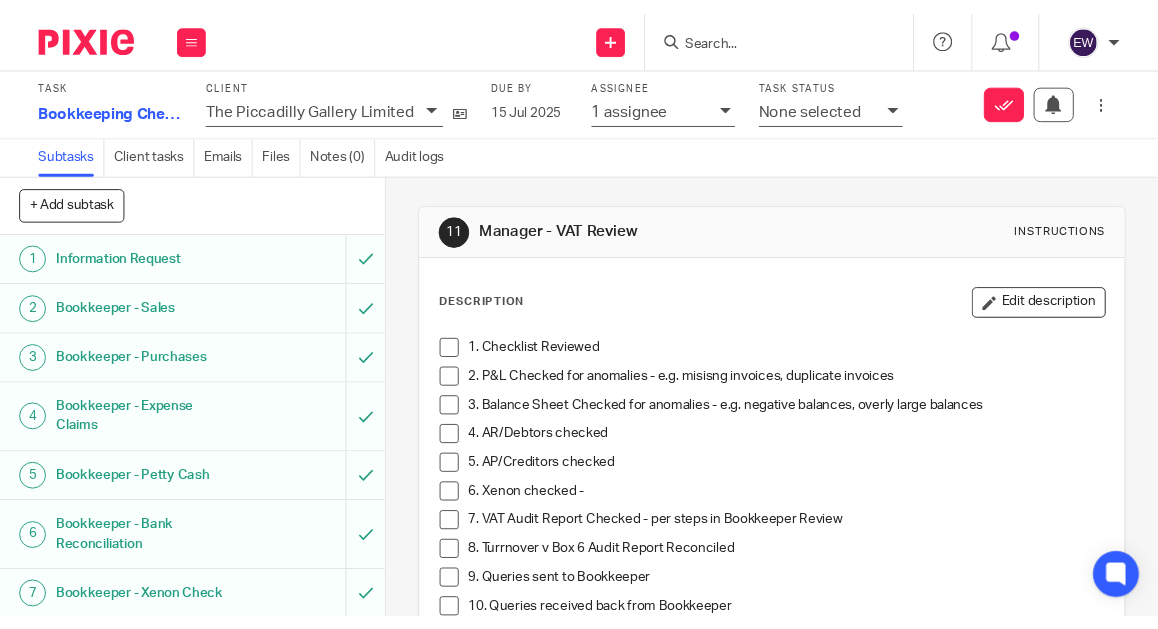 scroll, scrollTop: 0, scrollLeft: 0, axis: both 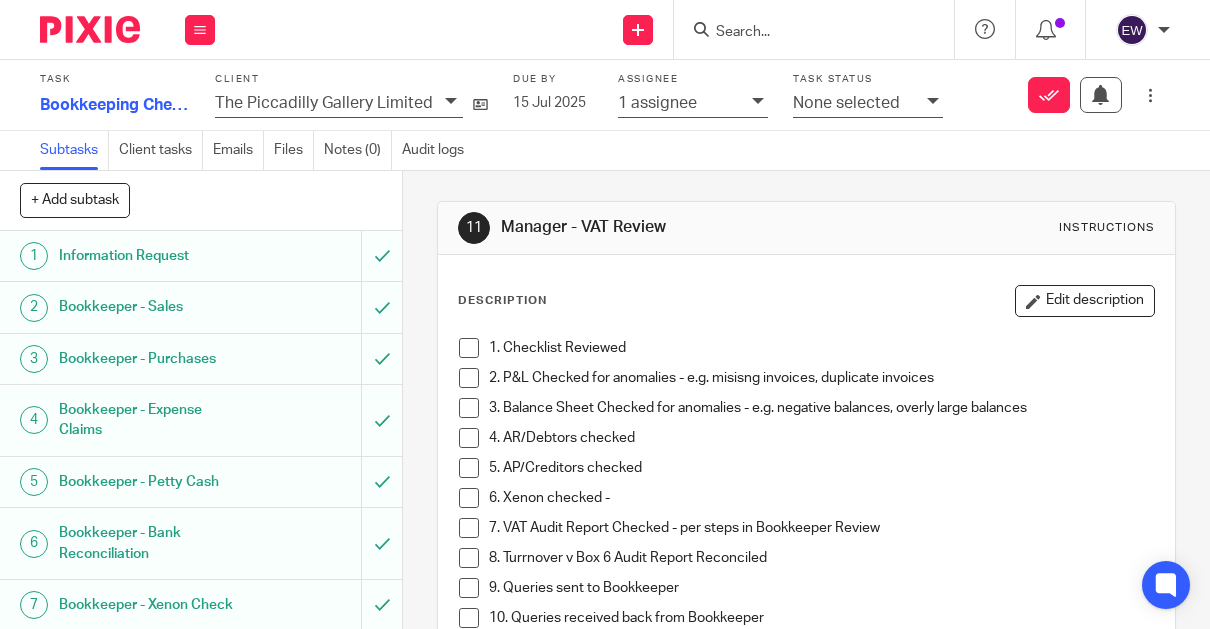 click at bounding box center (469, 348) 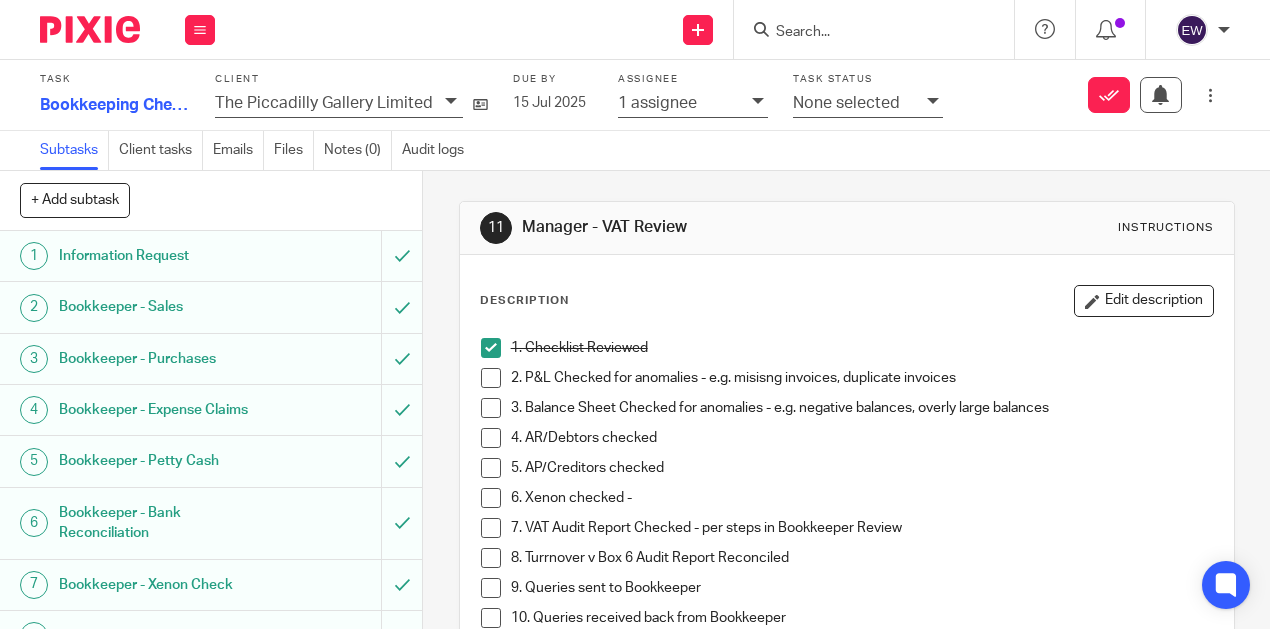 click at bounding box center (491, 378) 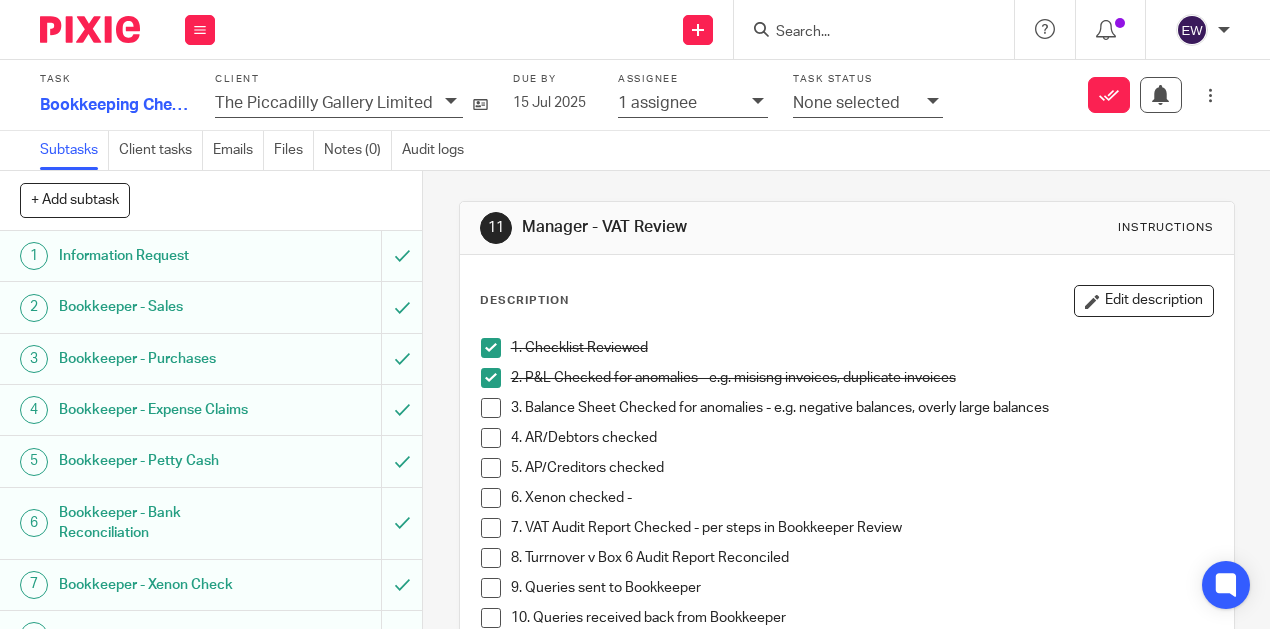 click at bounding box center [491, 408] 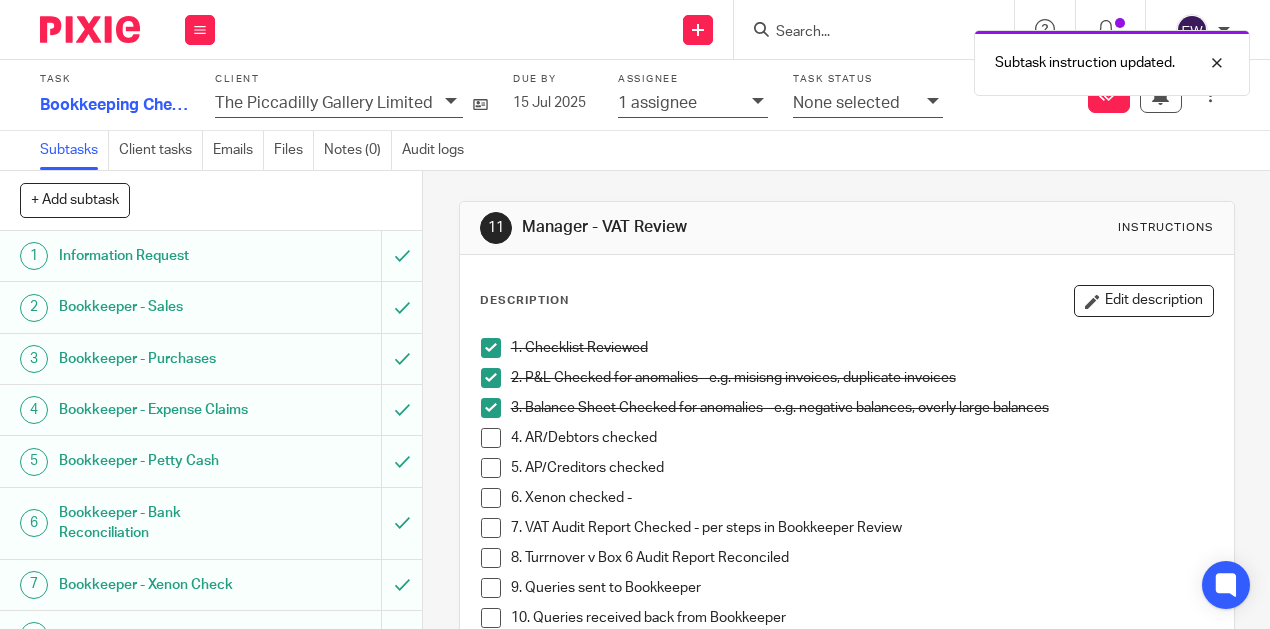 click at bounding box center (491, 438) 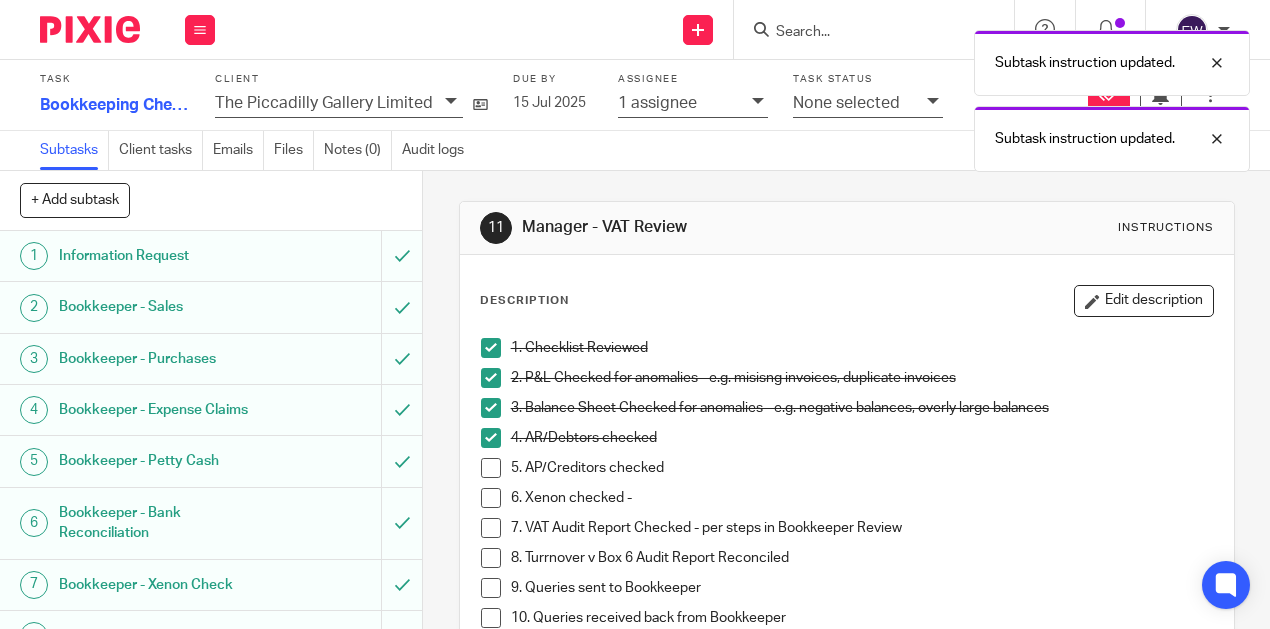 click at bounding box center [491, 468] 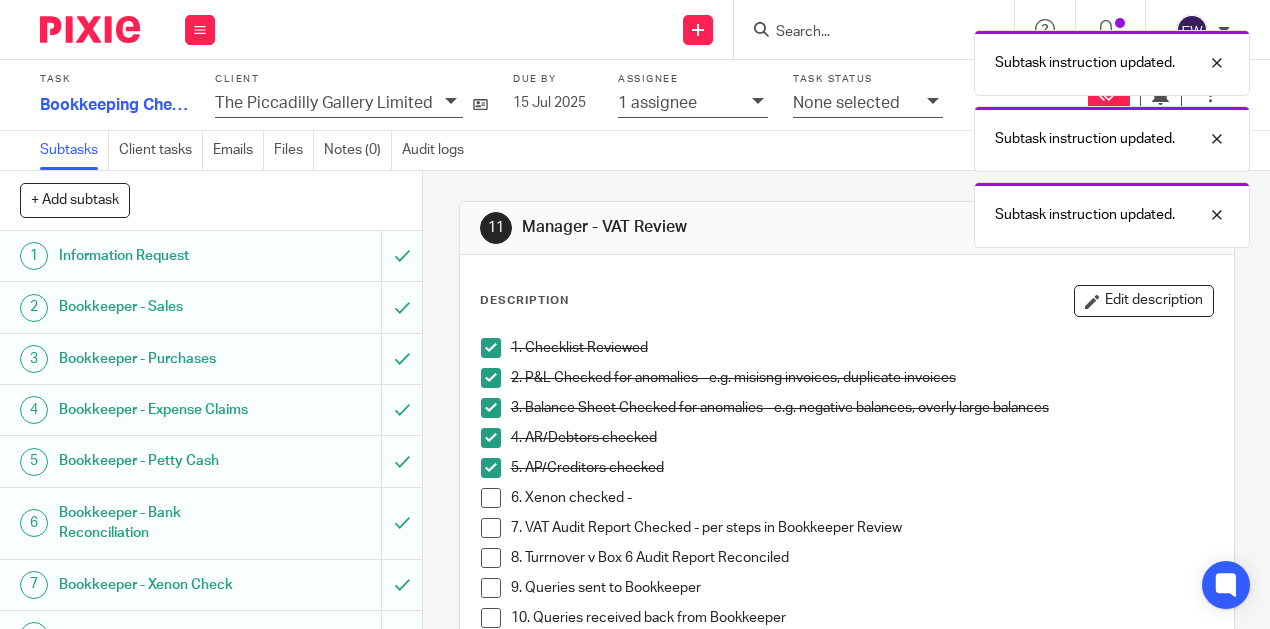 click at bounding box center [491, 498] 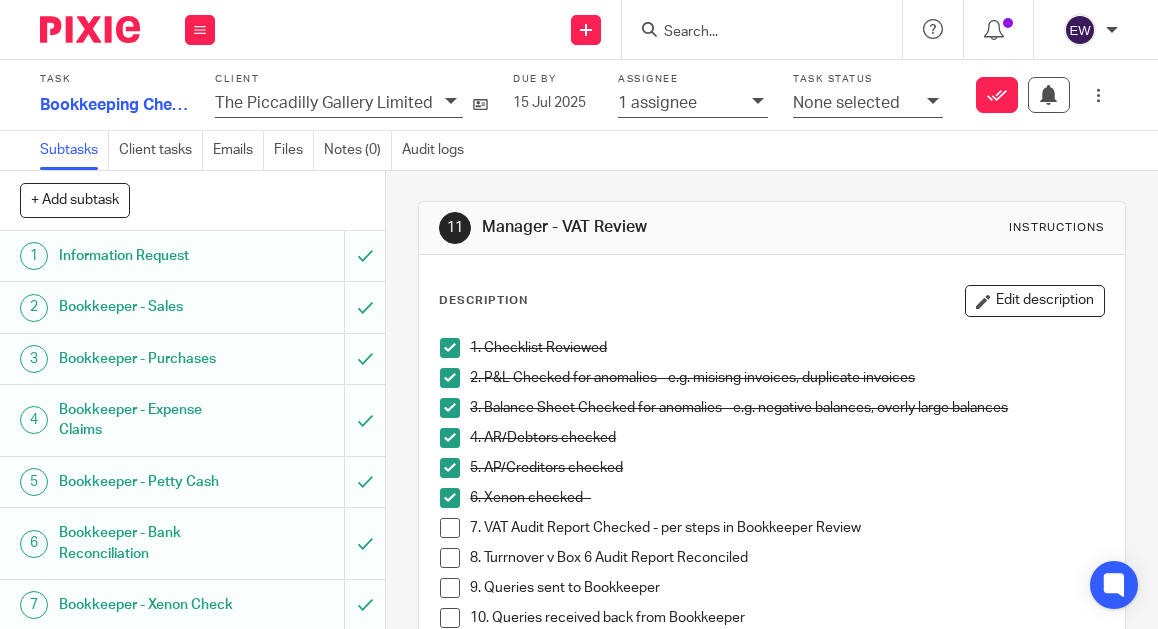 click at bounding box center [450, 528] 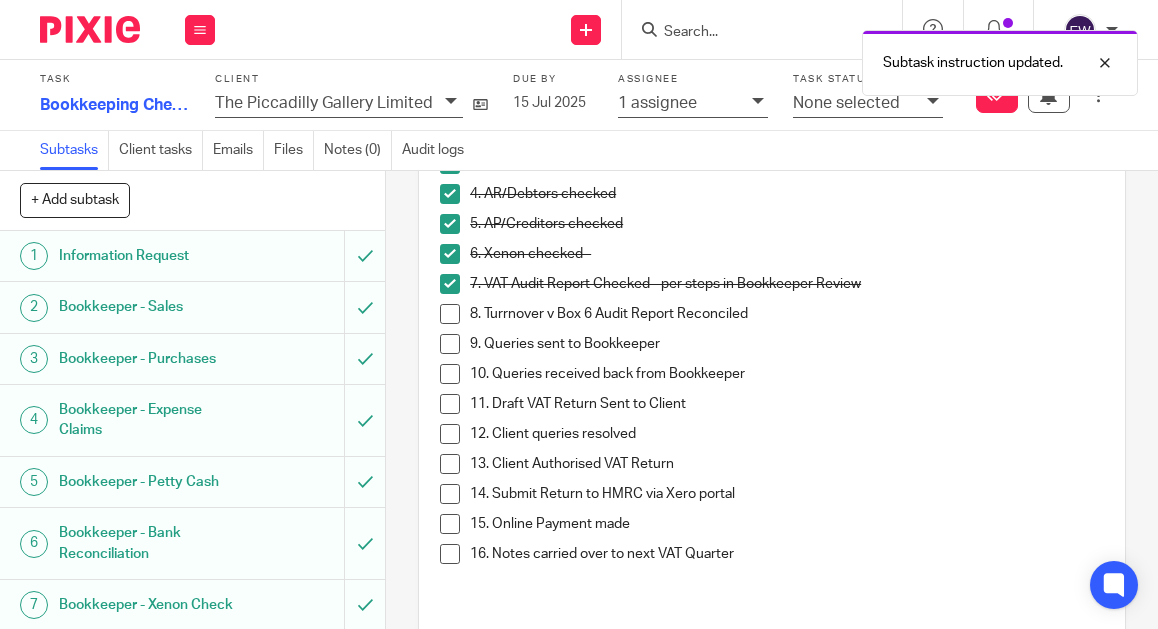 scroll, scrollTop: 462, scrollLeft: 0, axis: vertical 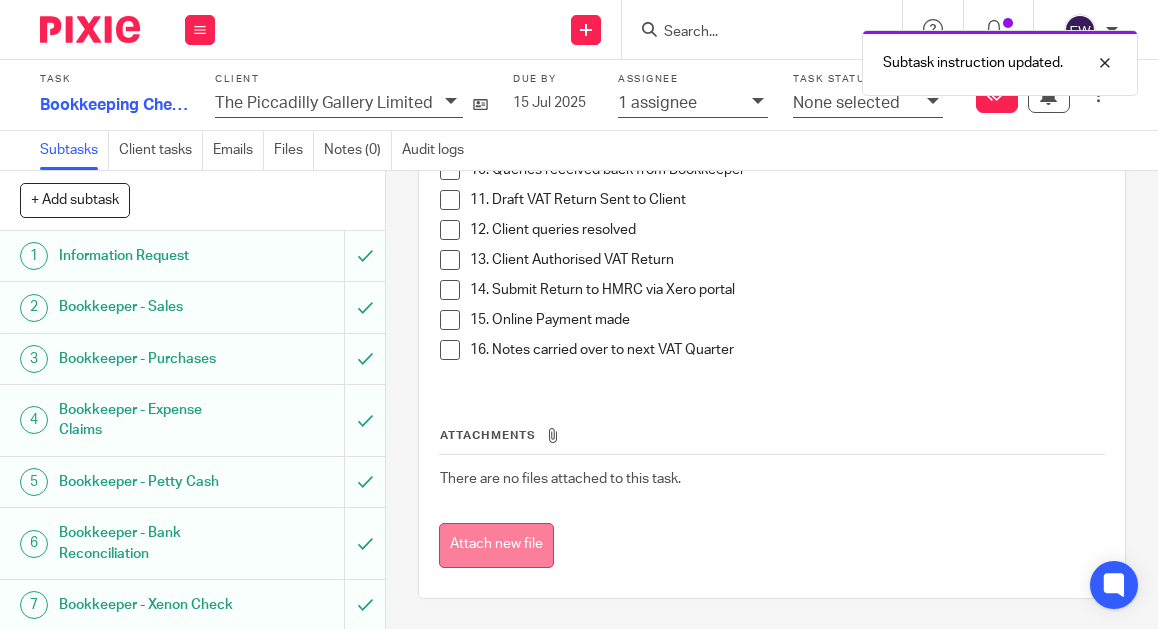 click on "Attach new file" at bounding box center [496, 545] 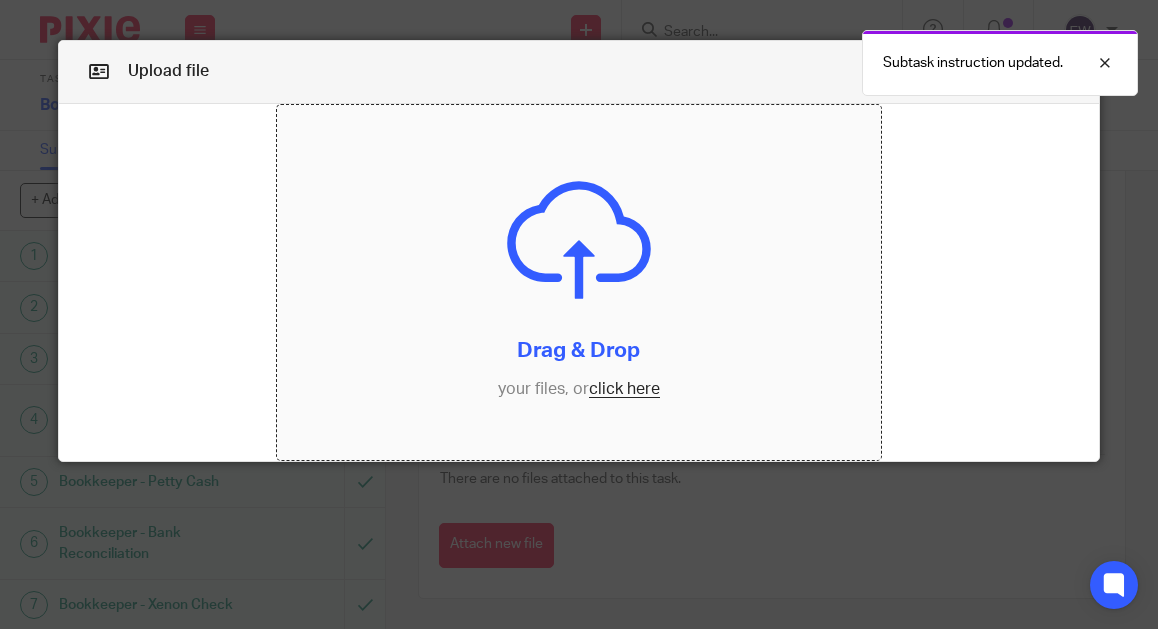click at bounding box center [579, 283] 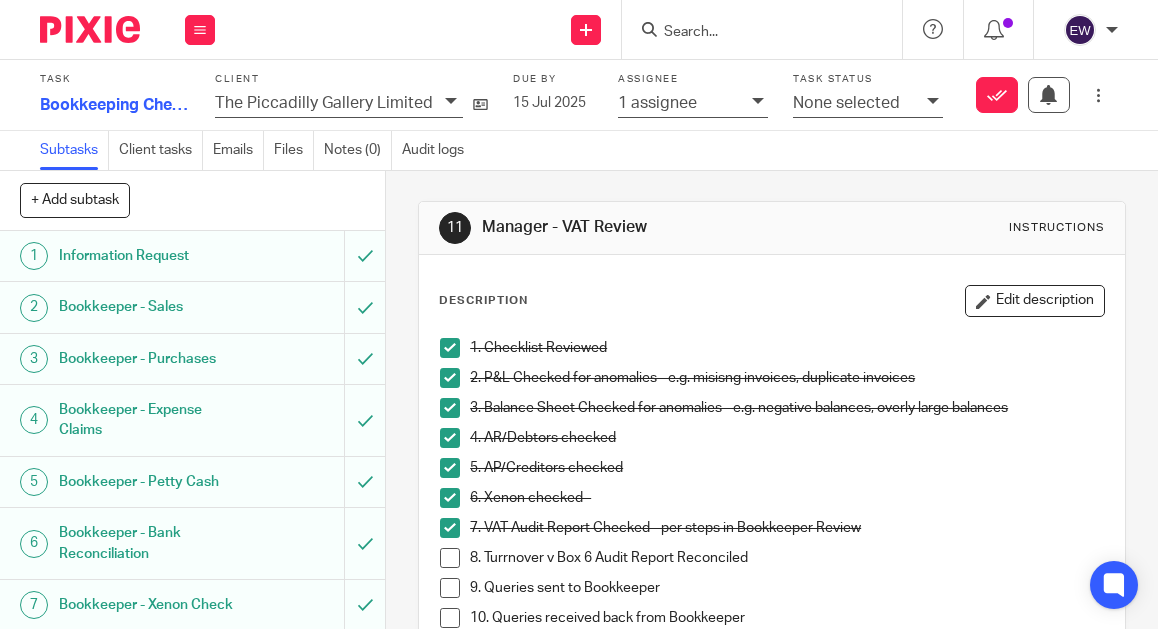 scroll, scrollTop: 0, scrollLeft: 0, axis: both 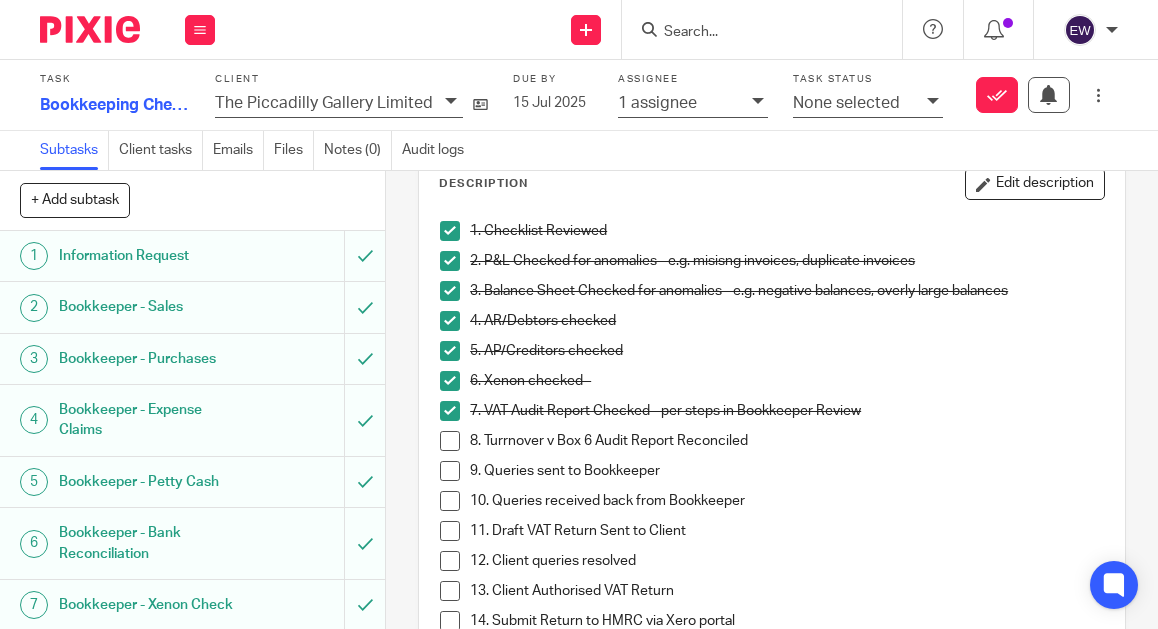 click on "7. VAT Audit Report Checked - per steps in Bookkeeper Review" at bounding box center [787, 416] 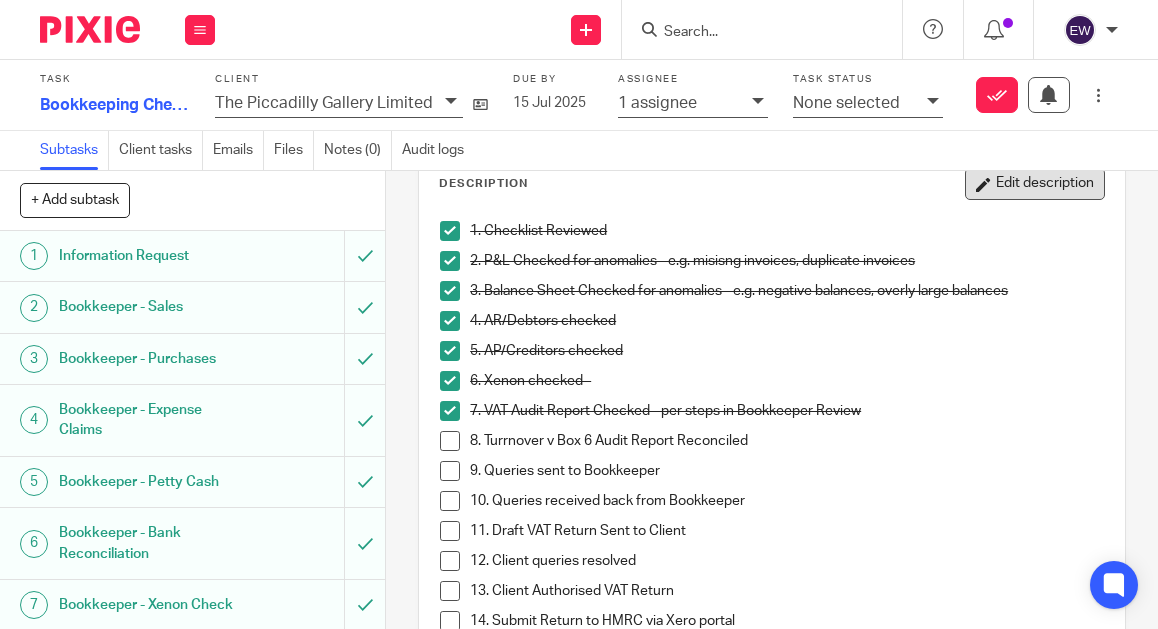 click on "Edit description" at bounding box center (1035, 184) 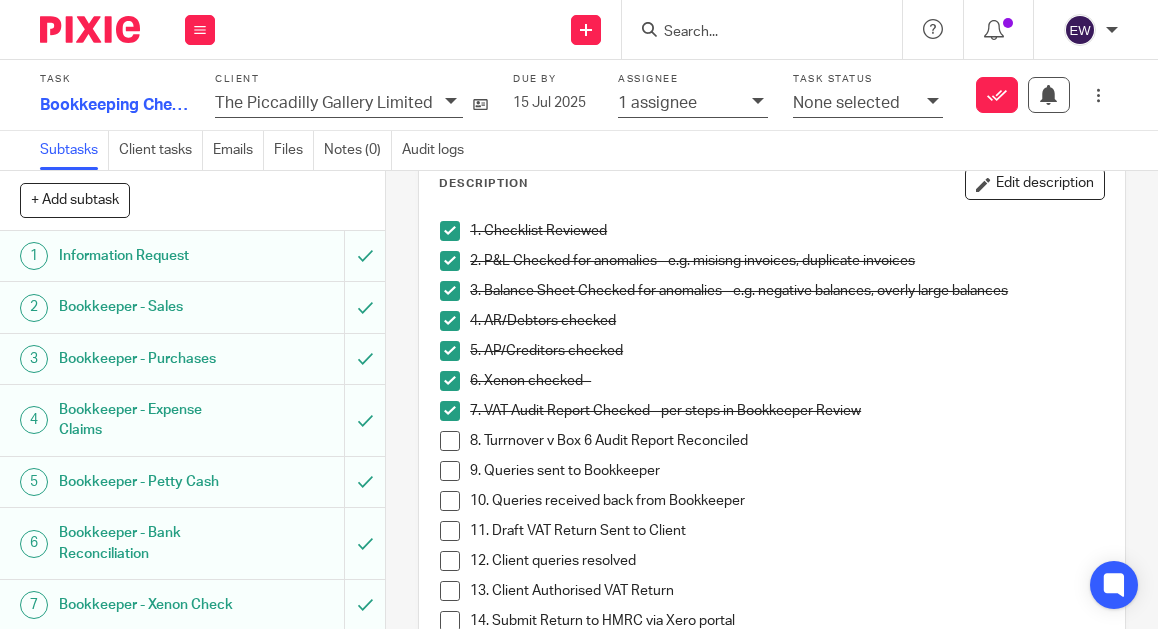 scroll, scrollTop: 109, scrollLeft: 0, axis: vertical 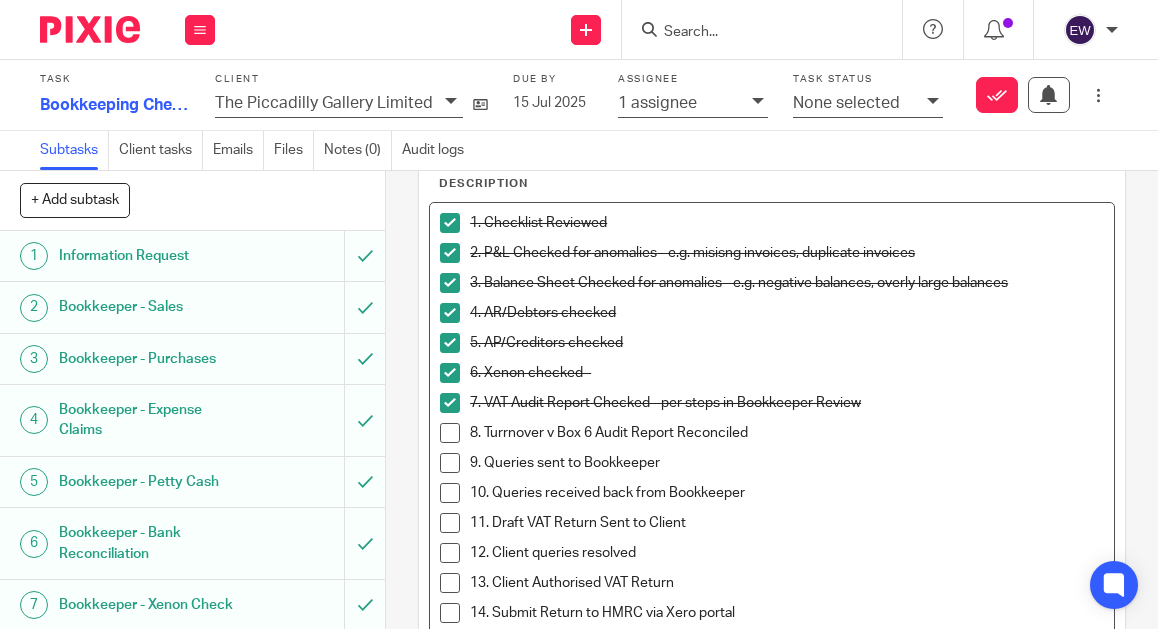 click on "9. Queries sent to Bookkeeper" at bounding box center [787, 463] 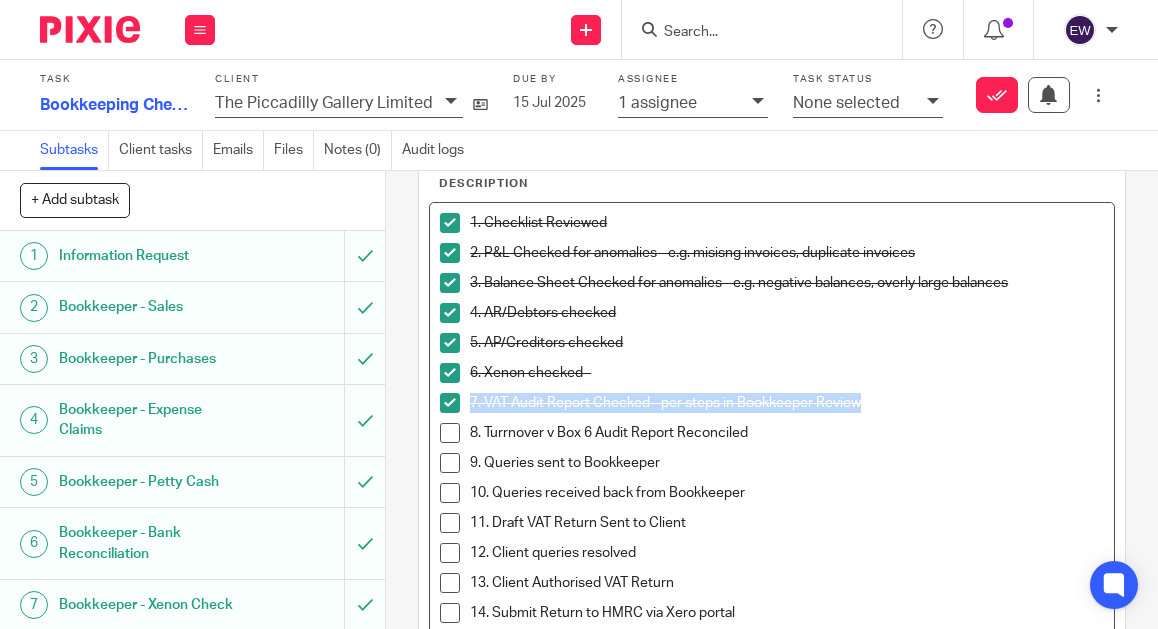 click on "8. Turrnover v Box 6 Audit Report Reconciled" at bounding box center (787, 438) 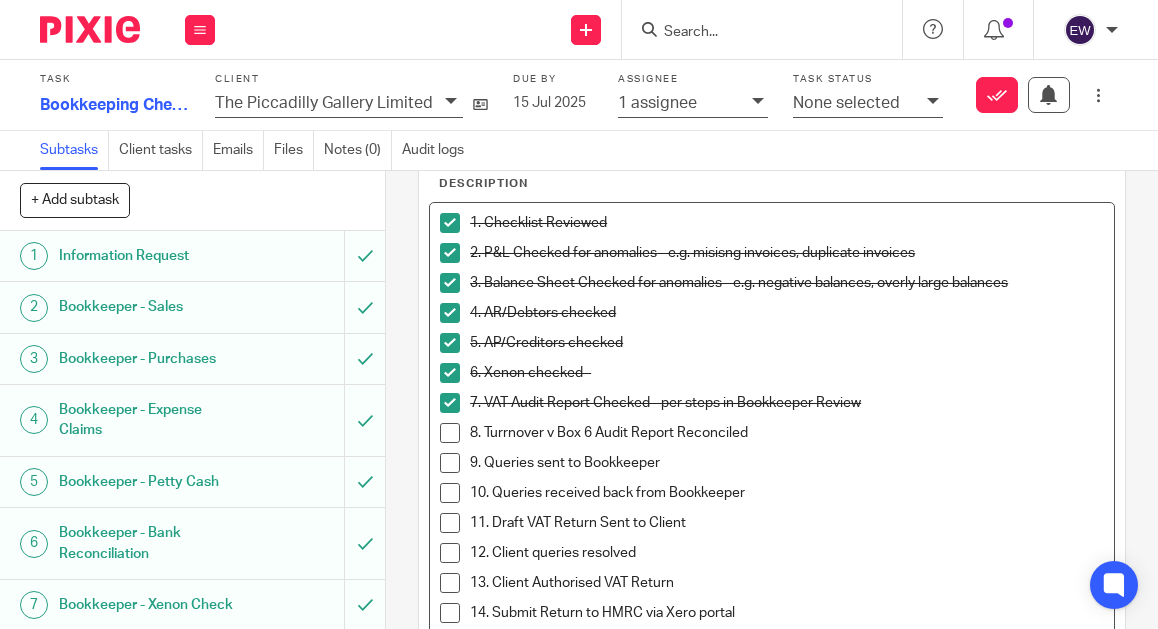 click on "8. Turrnover v Box 6 Audit Report Reconciled" at bounding box center [787, 438] 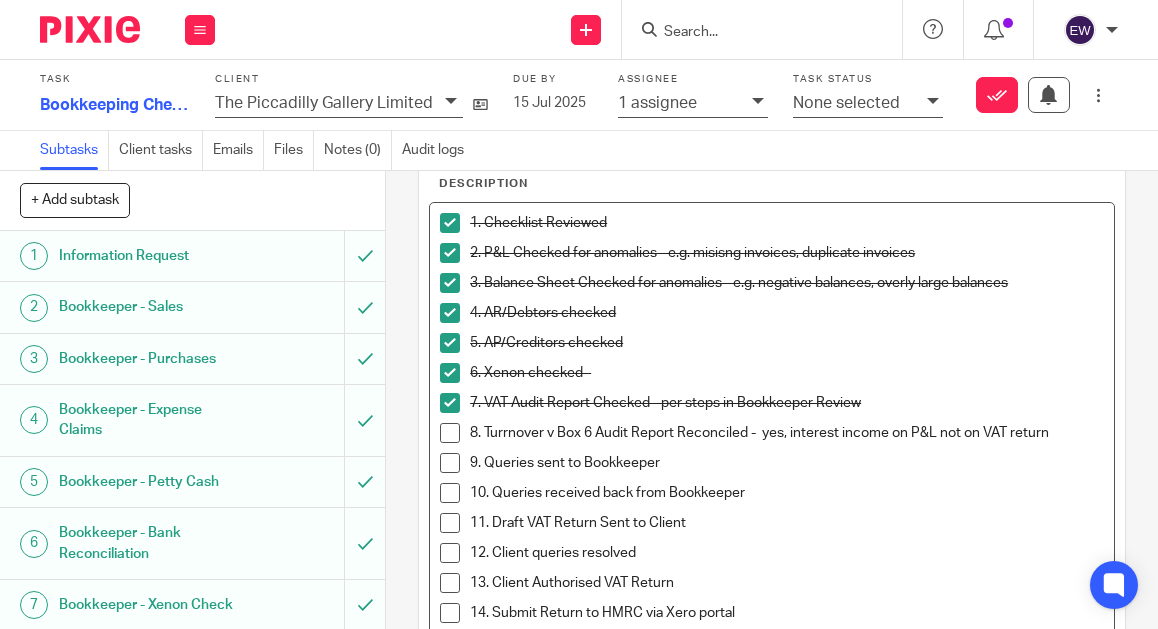 click at bounding box center [450, 433] 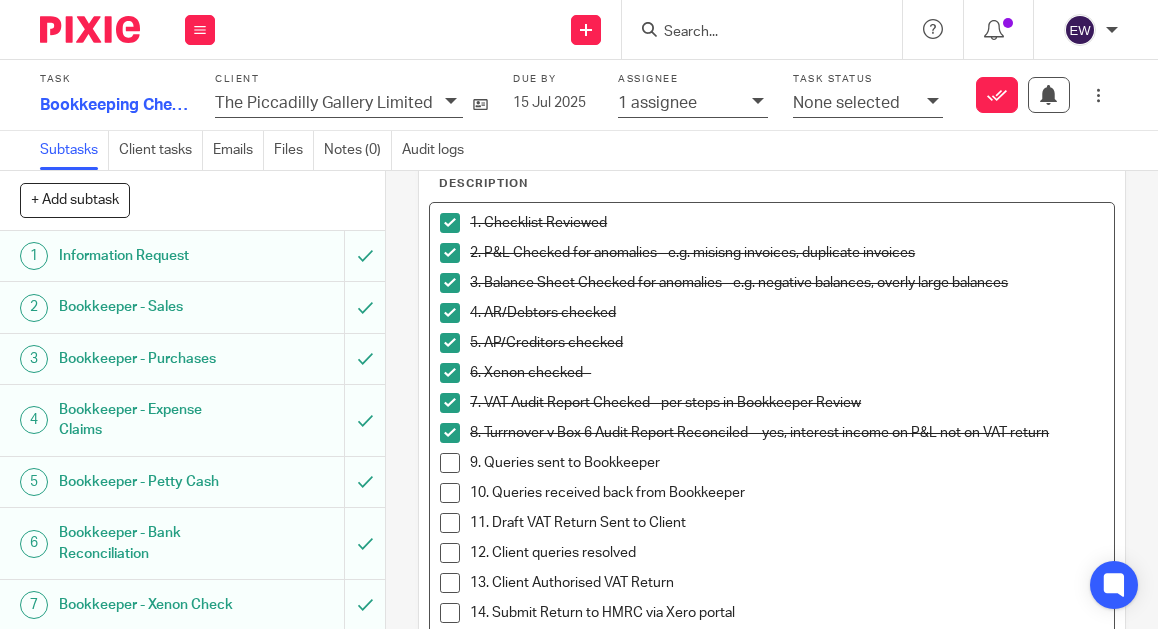 click on "9. Queries sent to Bookkeeper" at bounding box center [787, 463] 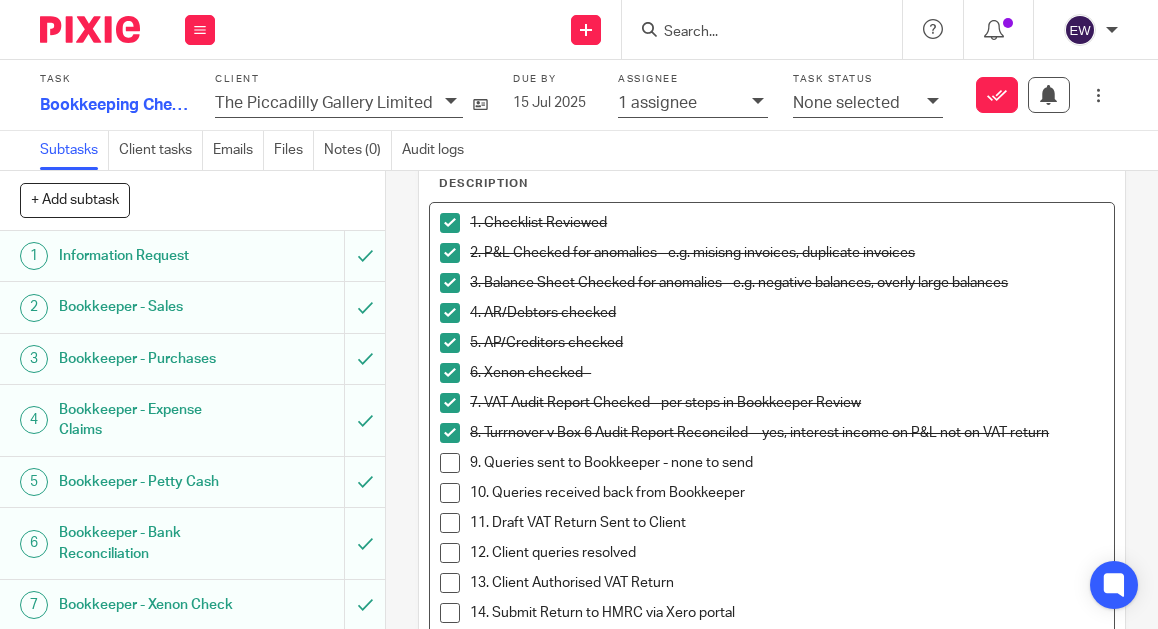 click at bounding box center (450, 463) 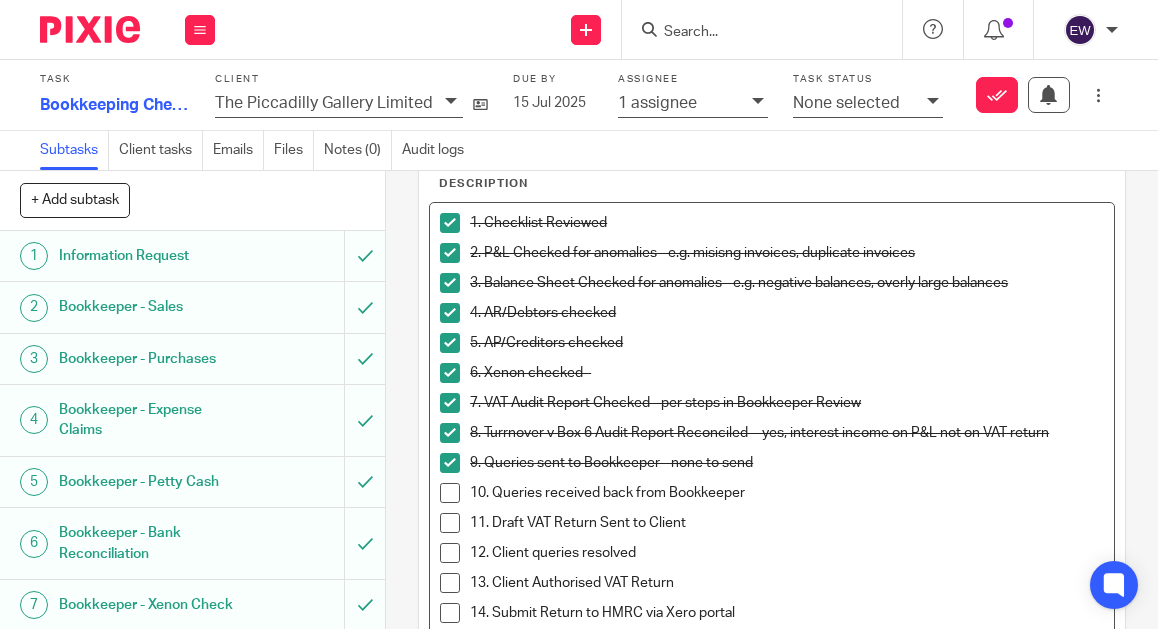 click at bounding box center (450, 493) 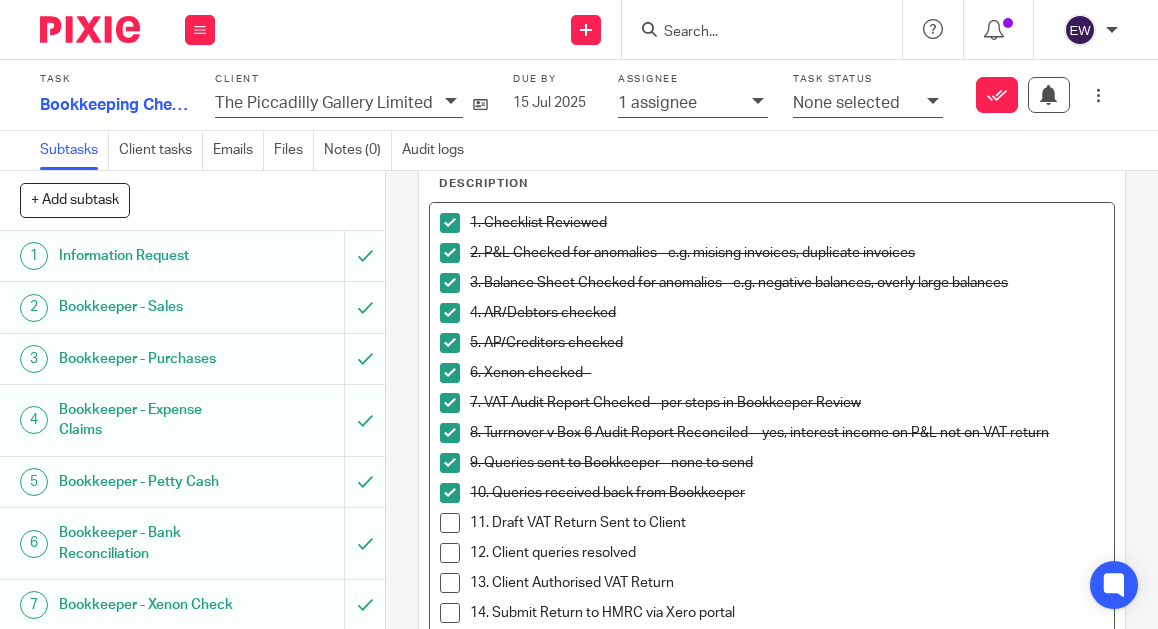 scroll, scrollTop: 401, scrollLeft: 0, axis: vertical 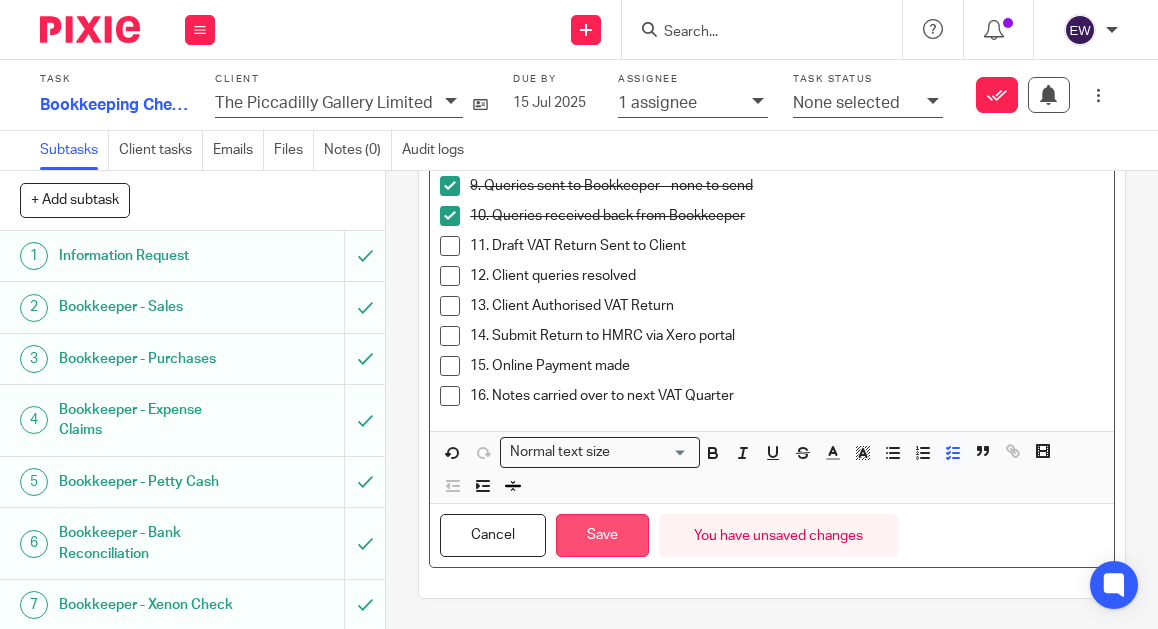 click on "Save" at bounding box center [602, 535] 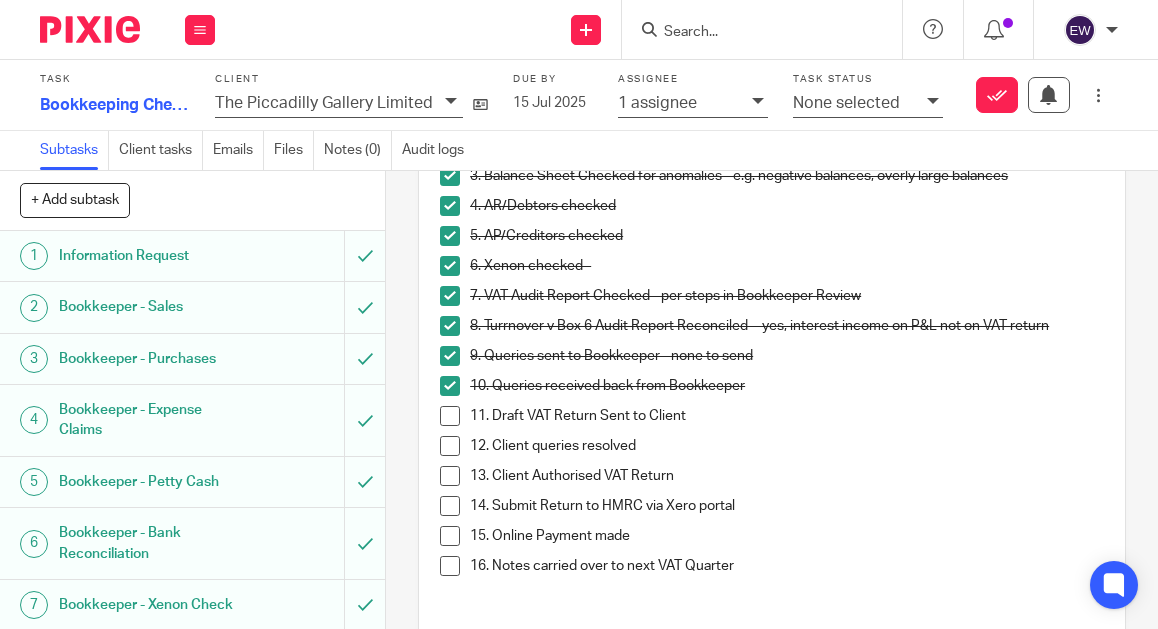 scroll, scrollTop: 267, scrollLeft: 0, axis: vertical 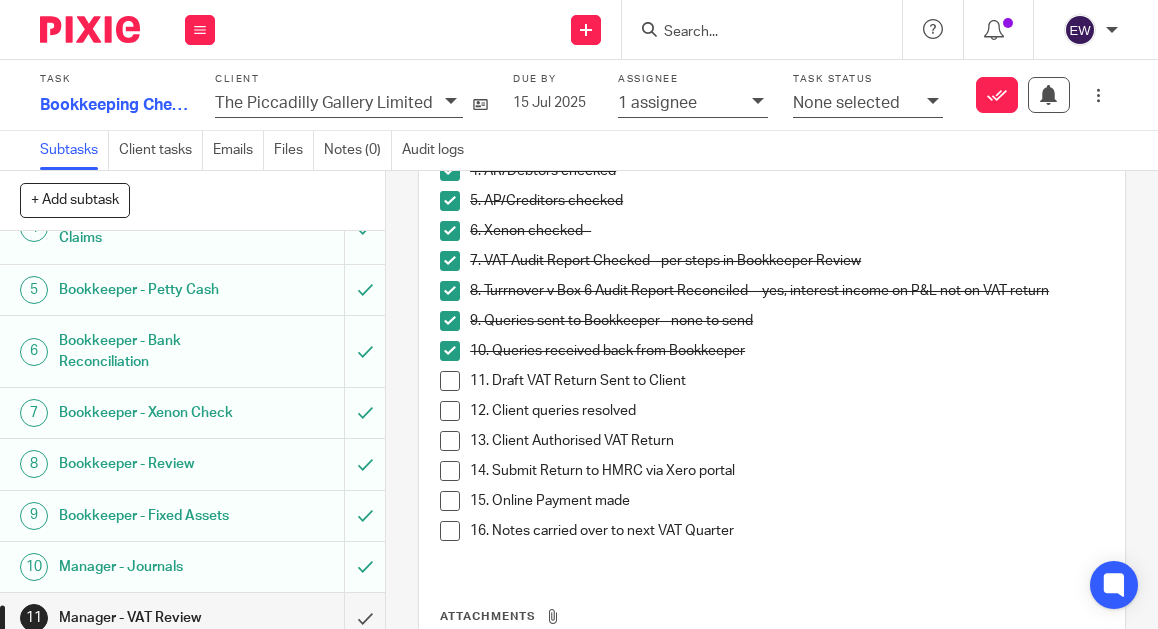 click on "Bookkeeper - Review" at bounding box center (191, 464) 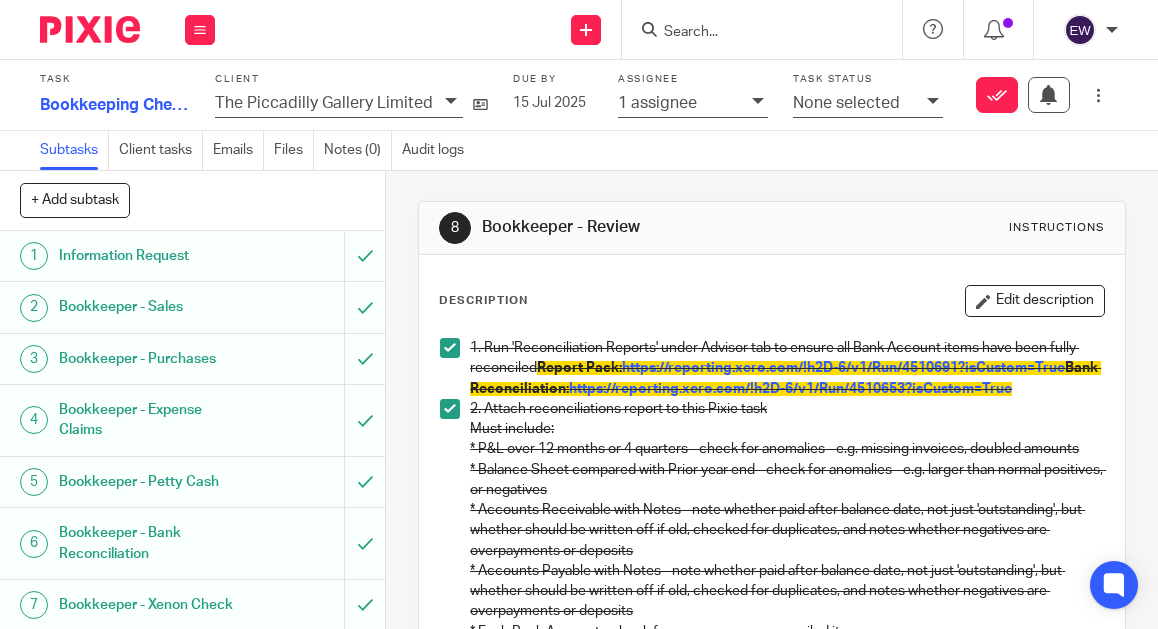 scroll, scrollTop: 0, scrollLeft: 0, axis: both 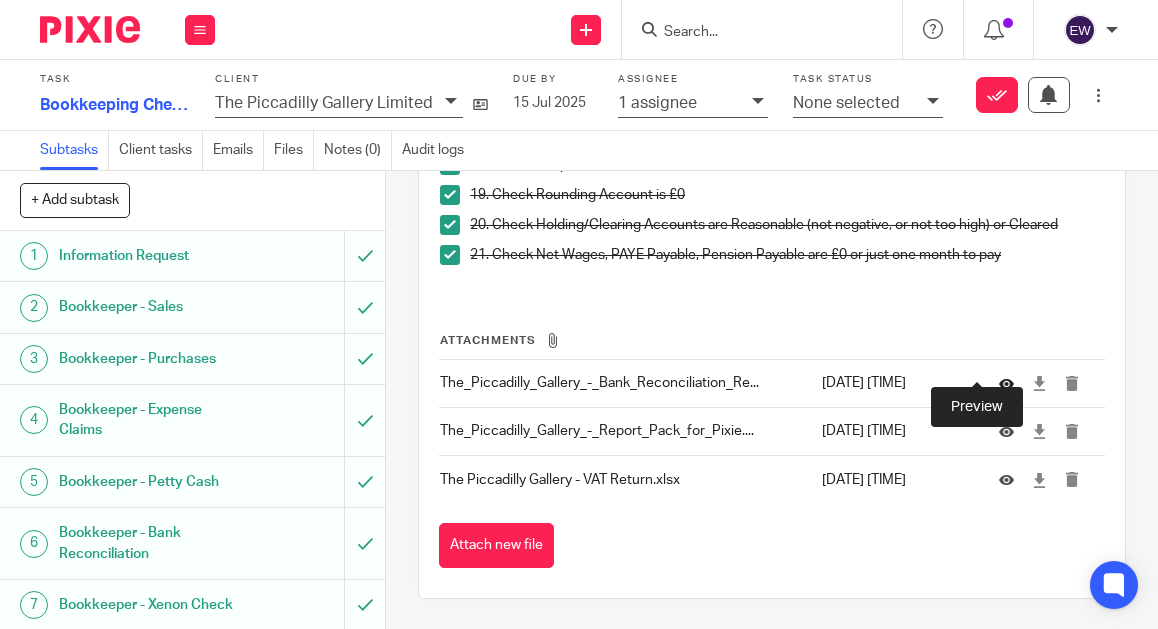 click at bounding box center (1006, 383) 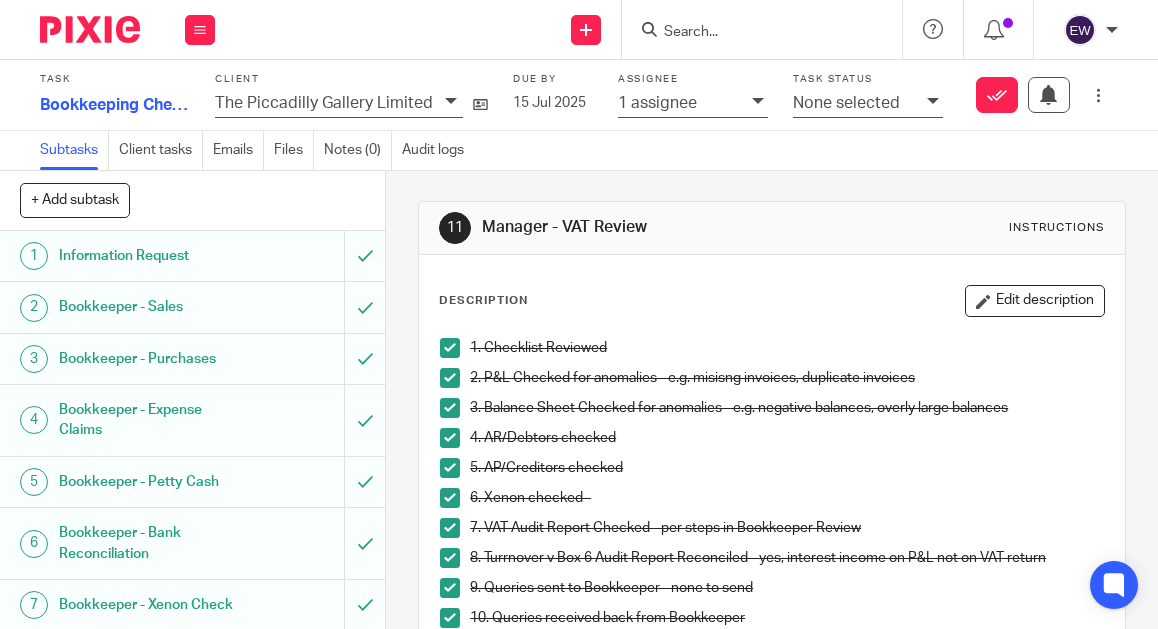 scroll, scrollTop: 0, scrollLeft: 0, axis: both 